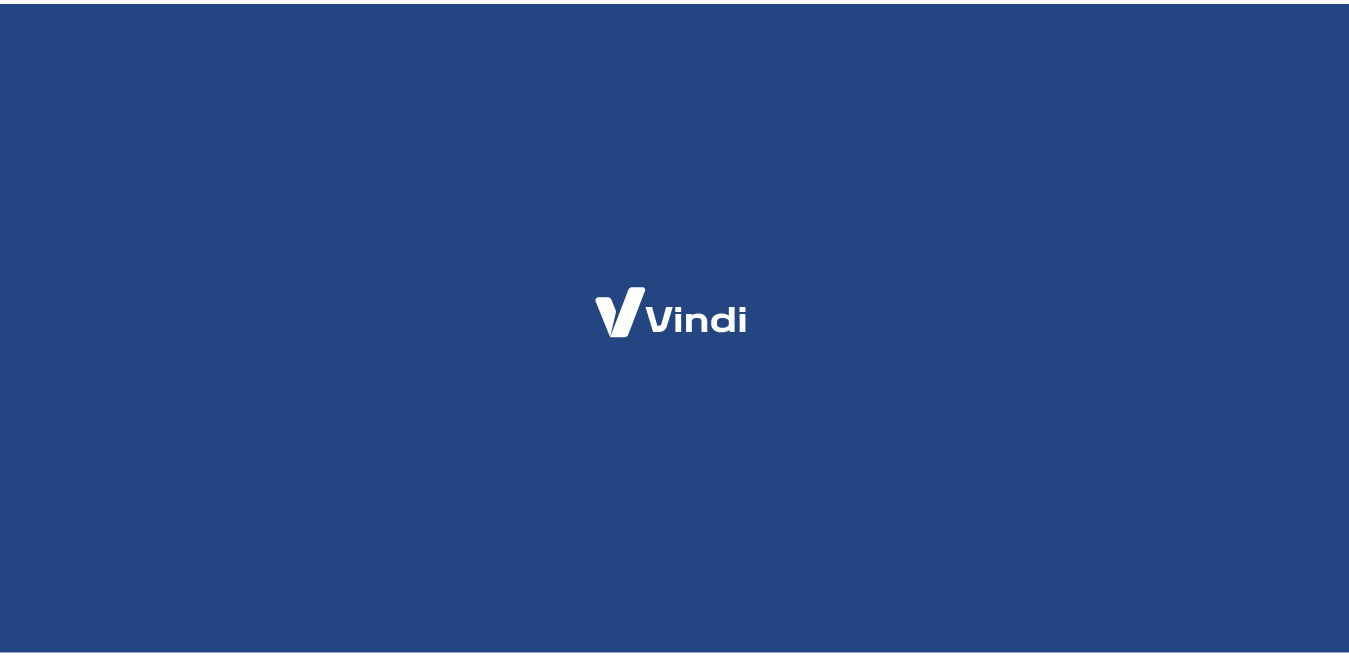 scroll, scrollTop: 0, scrollLeft: 0, axis: both 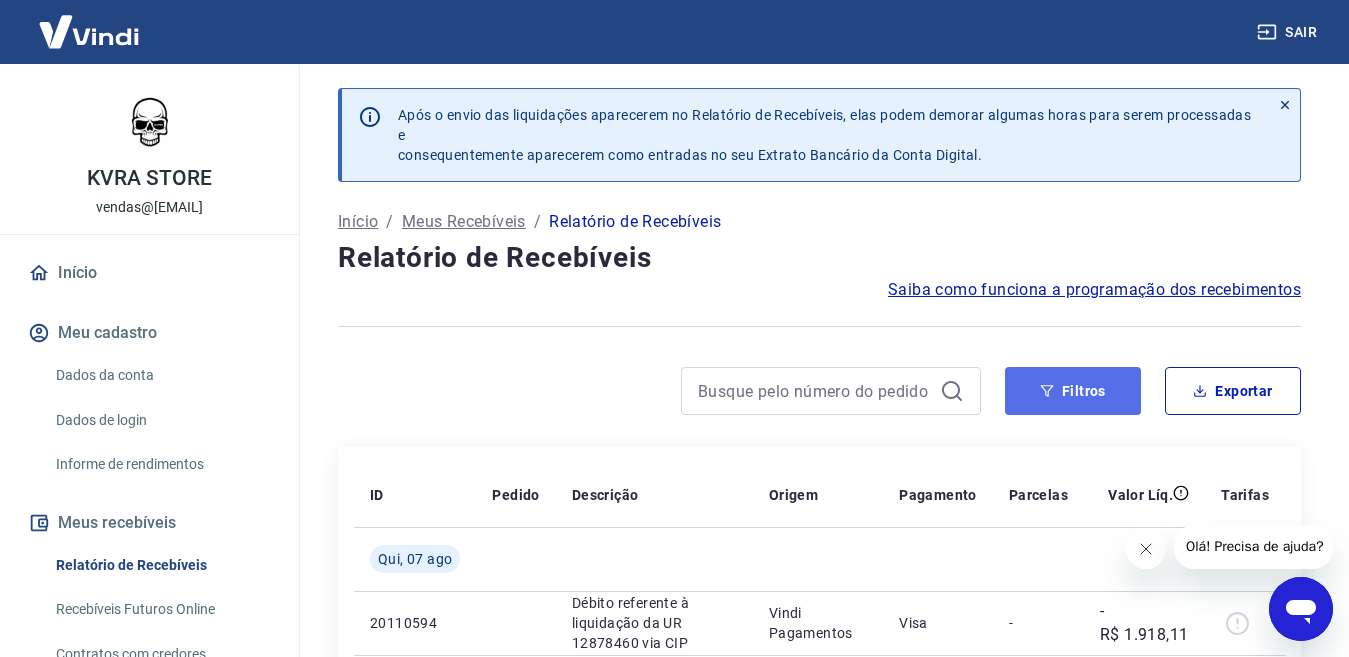 click on "Filtros" at bounding box center (1073, 391) 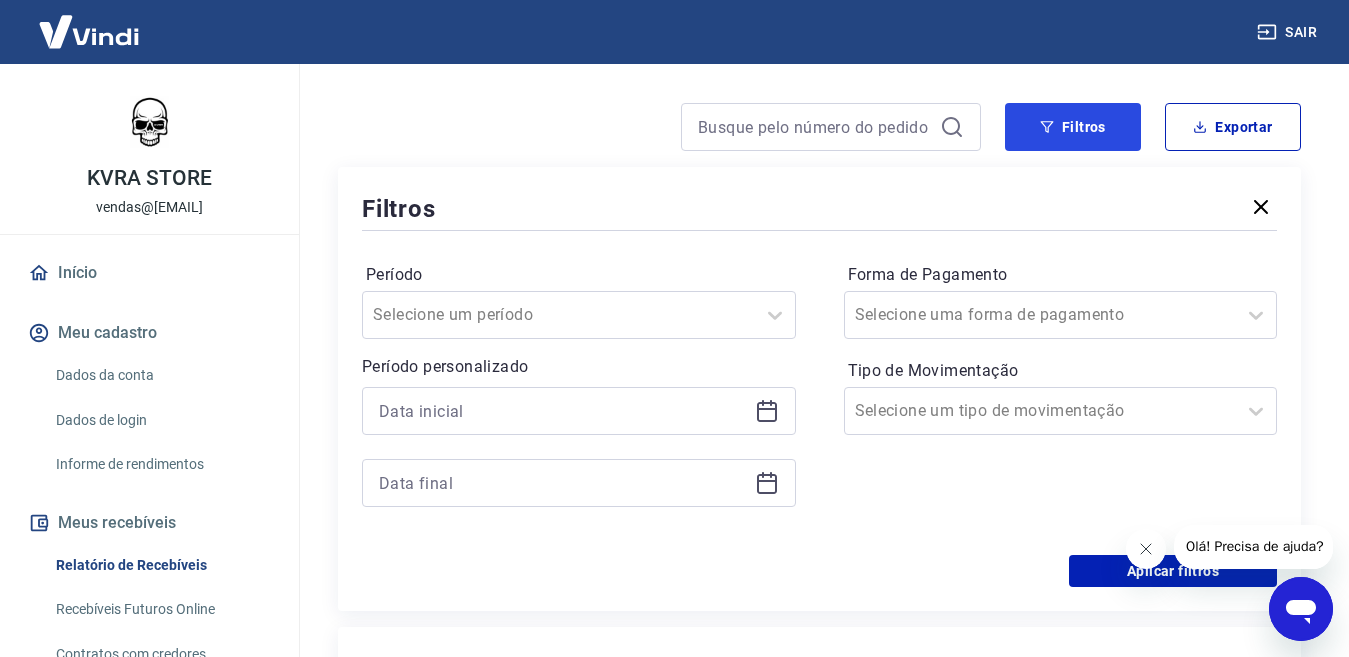 scroll, scrollTop: 300, scrollLeft: 0, axis: vertical 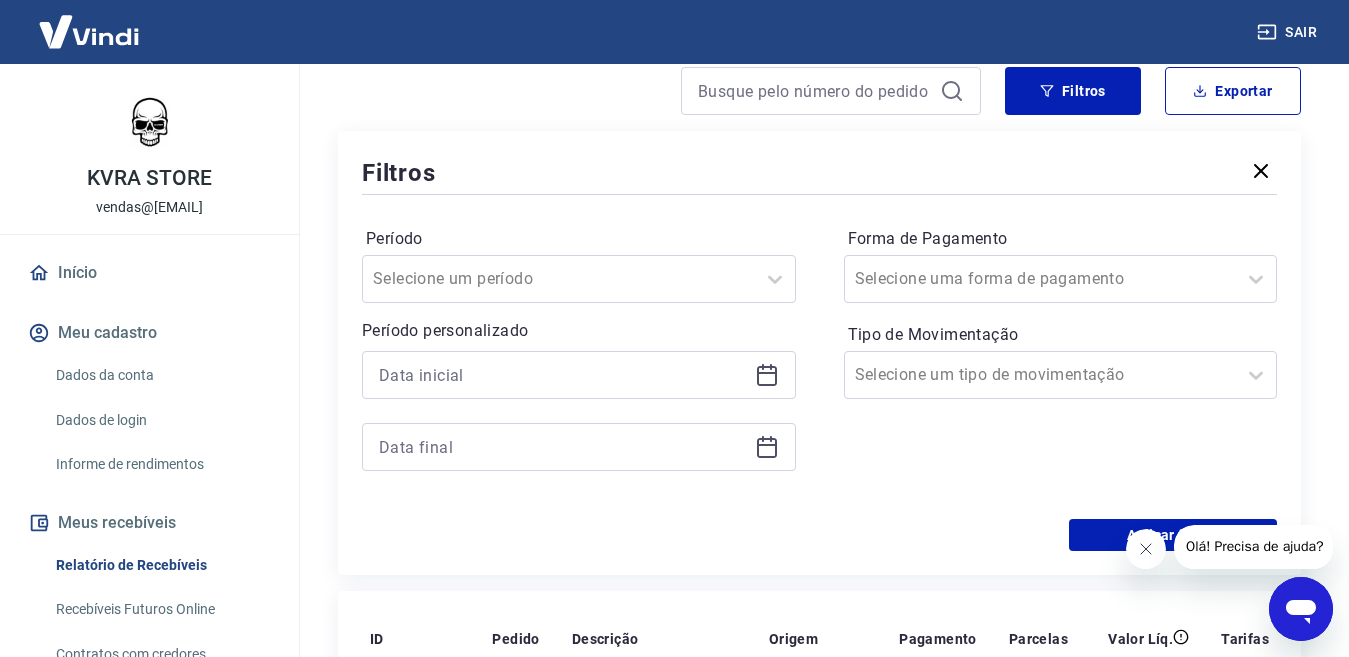 click 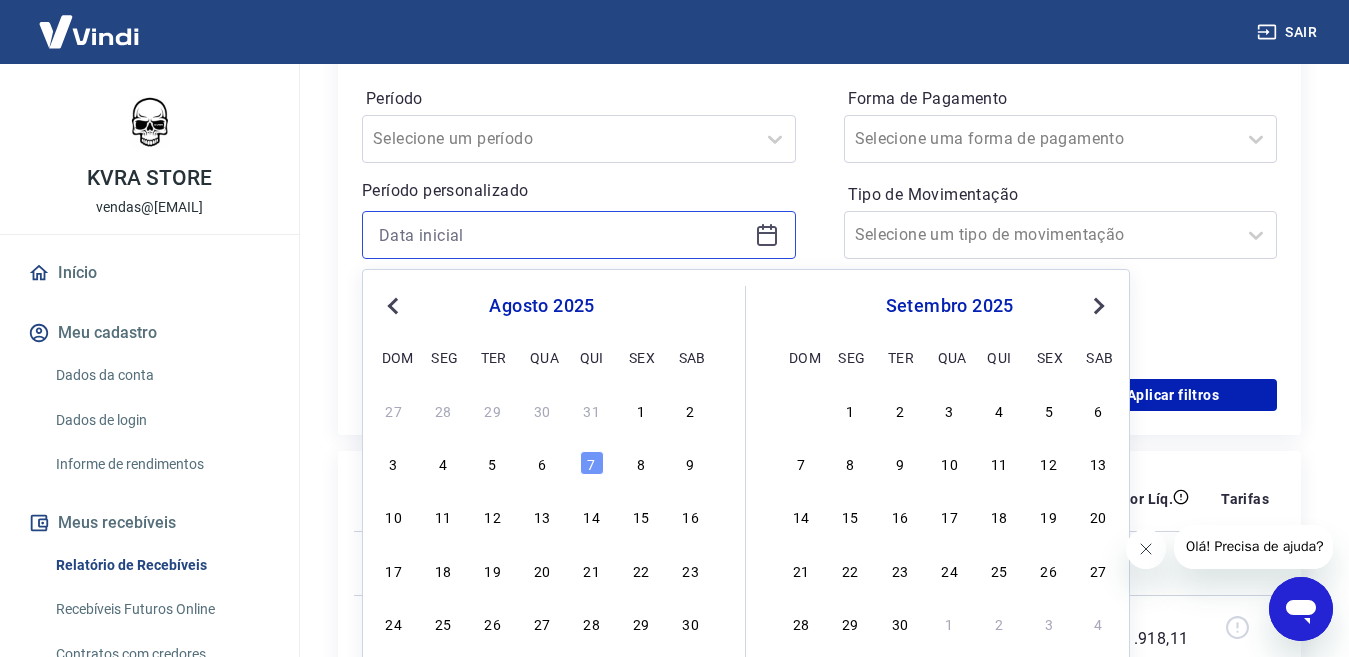 scroll, scrollTop: 500, scrollLeft: 0, axis: vertical 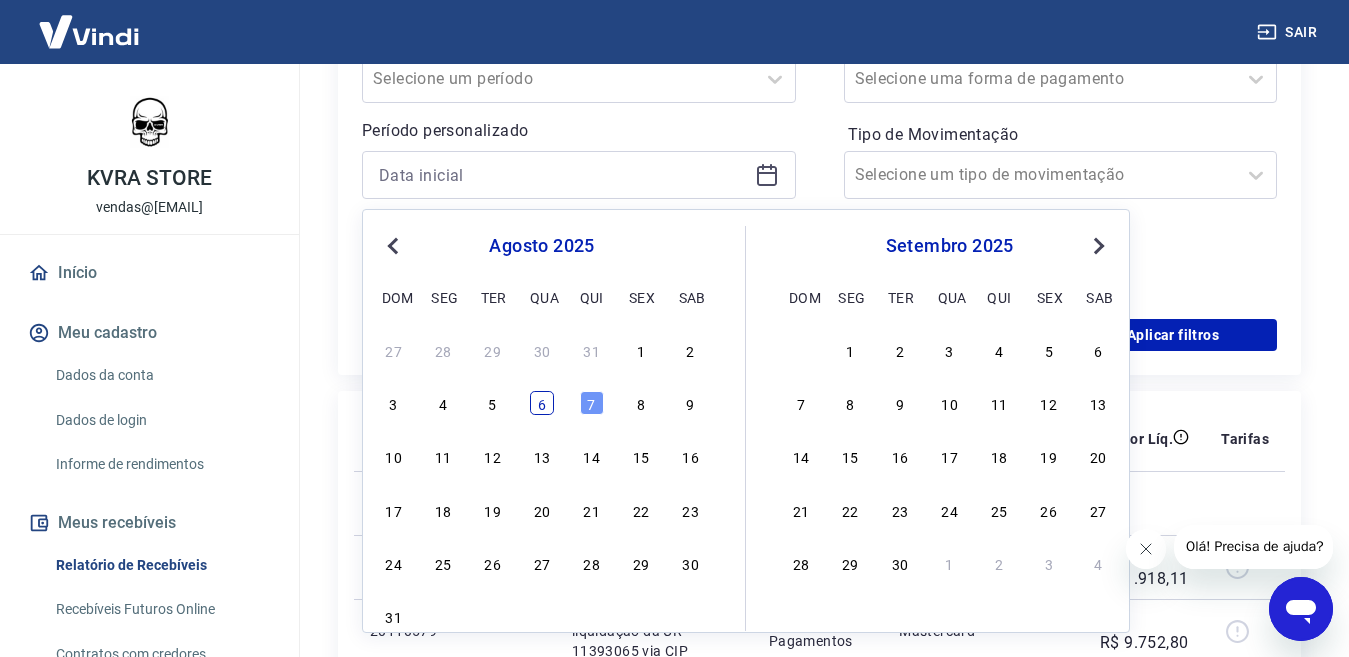 click on "6" at bounding box center [542, 403] 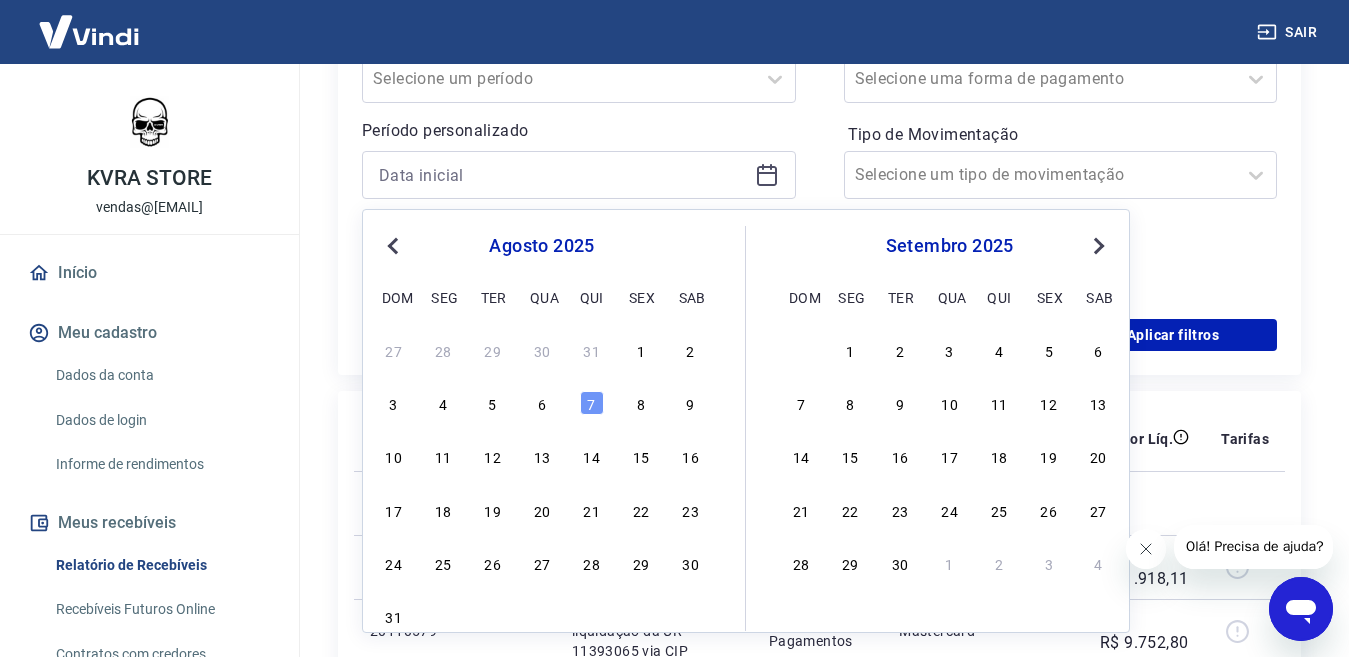 click on "ID Pedido Descrição Origem Pagamento Parcelas Valor Líq. Tarifas Qui, 07 ago 20110594 Débito referente à liquidação da UR 12878460 via CIP Vindi Pagamentos Visa - -R$ 1.918,11 20110579 Débito referente à liquidação da UR 11393065 via CIP Vindi Pagamentos Mastercard - -R$ 9.752,80 221216256 42016 Débito referente a cobrança de estorno, transação 221216256 (Mastercard) Intermediador Mastercard - -R$ 395,46 221433681 42128 Crédito referente ao recebimento da transação 221433681 Intermediador Mastercard 5/6 R$ 71,73 221433681 42128 Crédito referente ao recebimento da transação 221433681 Intermediador Mastercard 2/6 R$ 71,73 221433681 42128 Crédito referente ao recebimento da transação 221433681 Intermediador Mastercard 3/6 R$ 71,73 221433681 42128 Crédito referente ao recebimento da transação 221433681 Intermediador Mastercard 4/6 R$ 71,73 221433681 42128 Crédito referente ao recebimento da transação 221433681 Intermediador Mastercard 1/6 R$ 71,73 221430451 42124 Mastercard" at bounding box center [819, 1120] 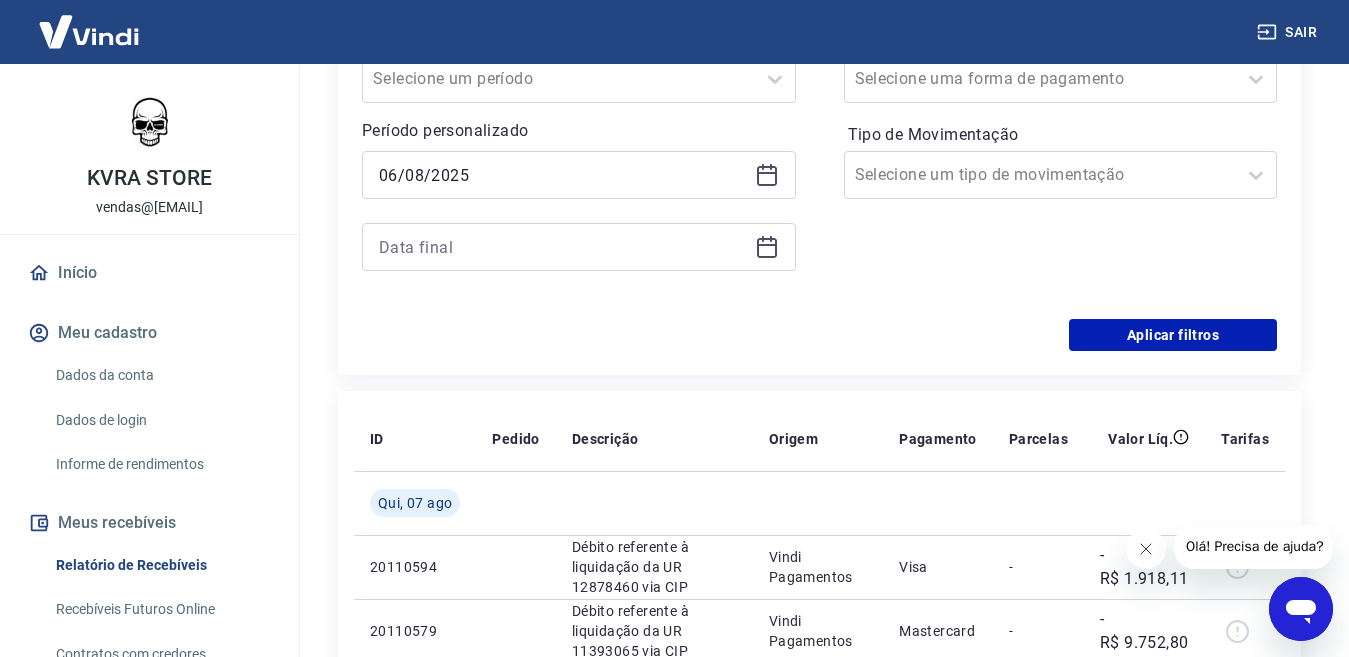 type on "06/08/2025" 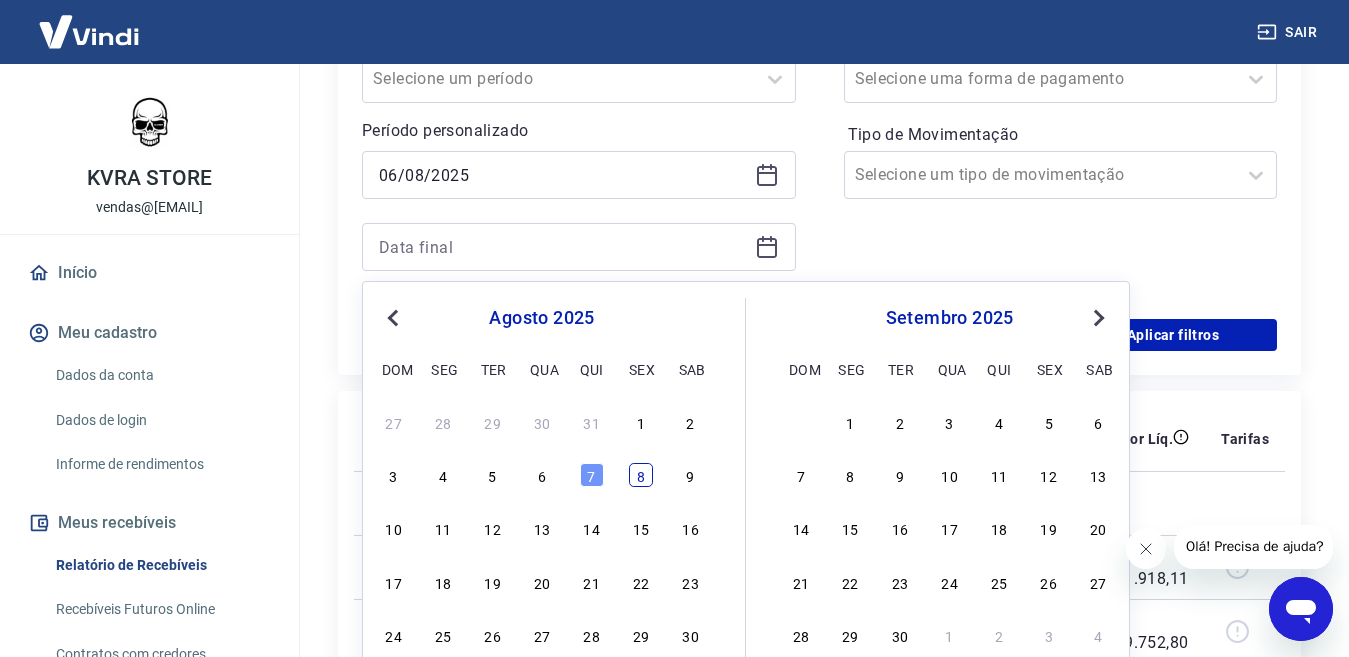 click on "8" at bounding box center [641, 475] 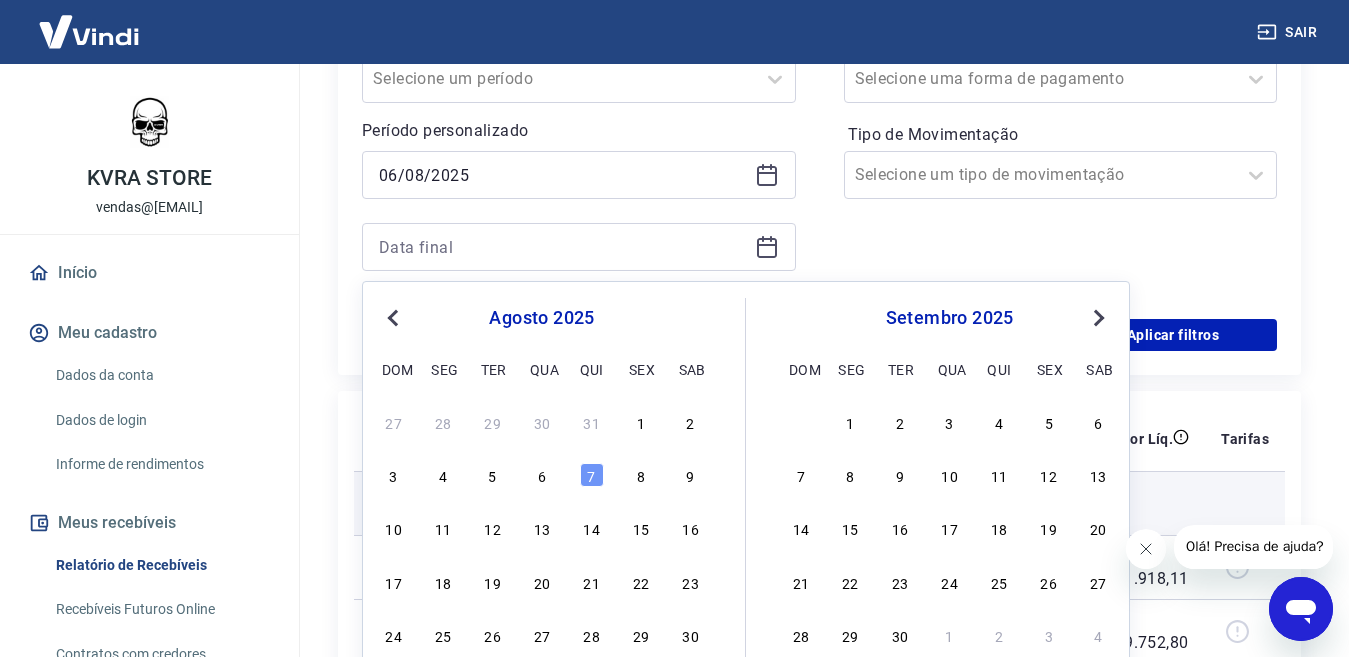 click at bounding box center [654, 503] 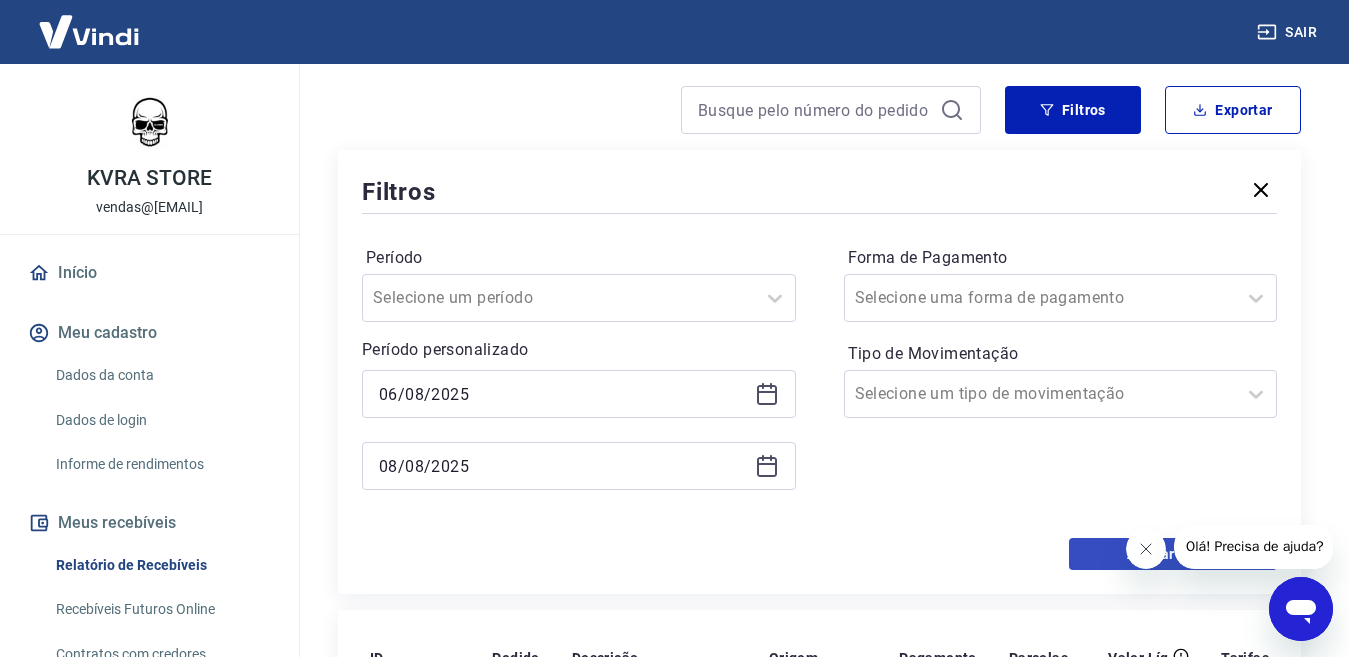 scroll, scrollTop: 400, scrollLeft: 0, axis: vertical 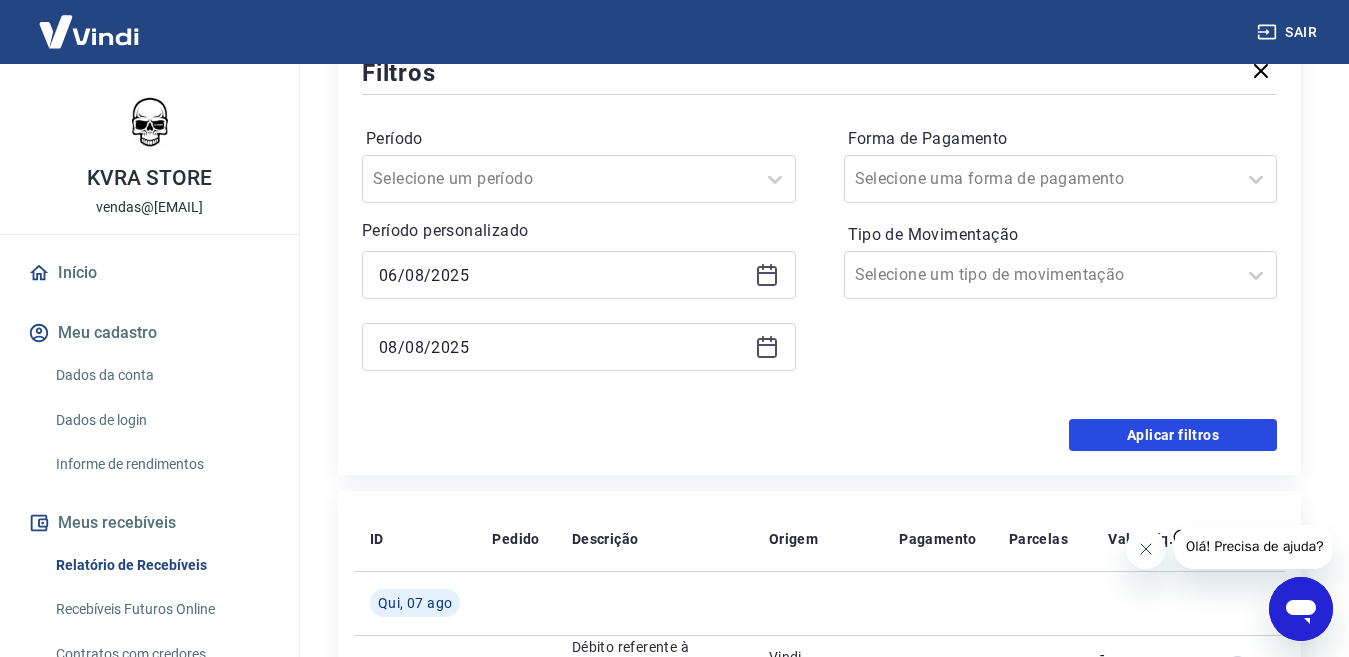 click on "Aplicar filtros" at bounding box center (1173, 435) 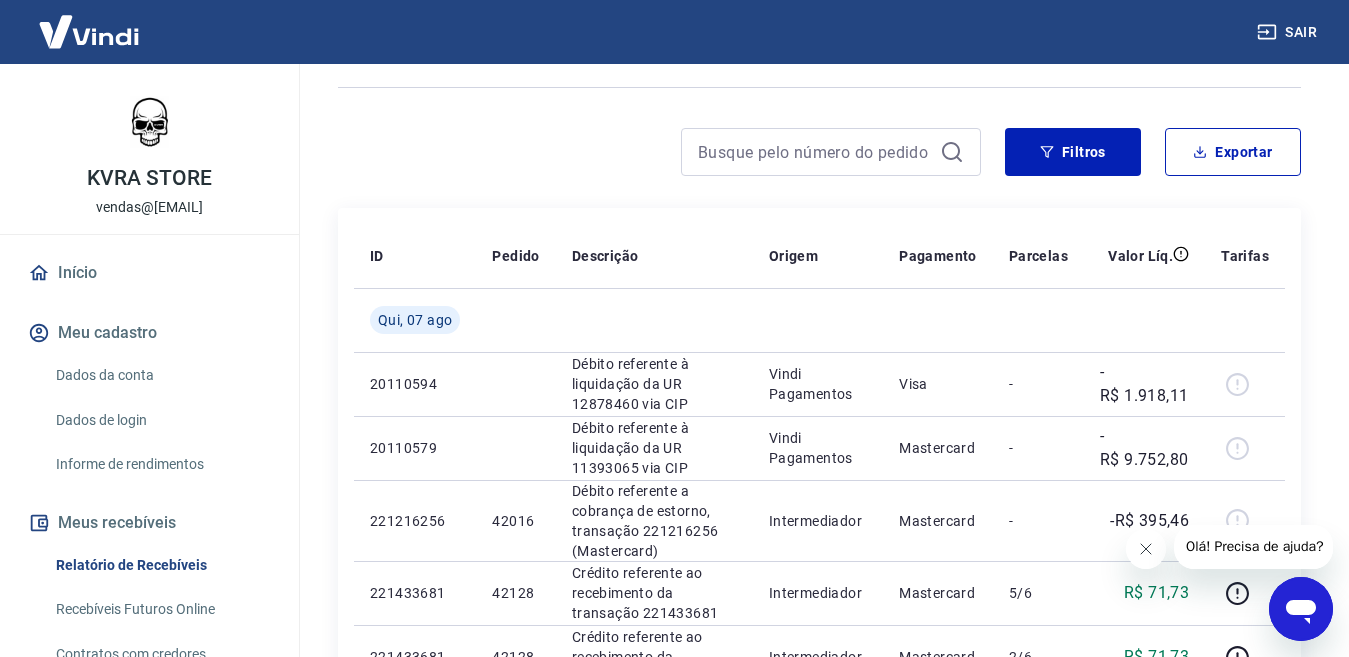 scroll, scrollTop: 200, scrollLeft: 0, axis: vertical 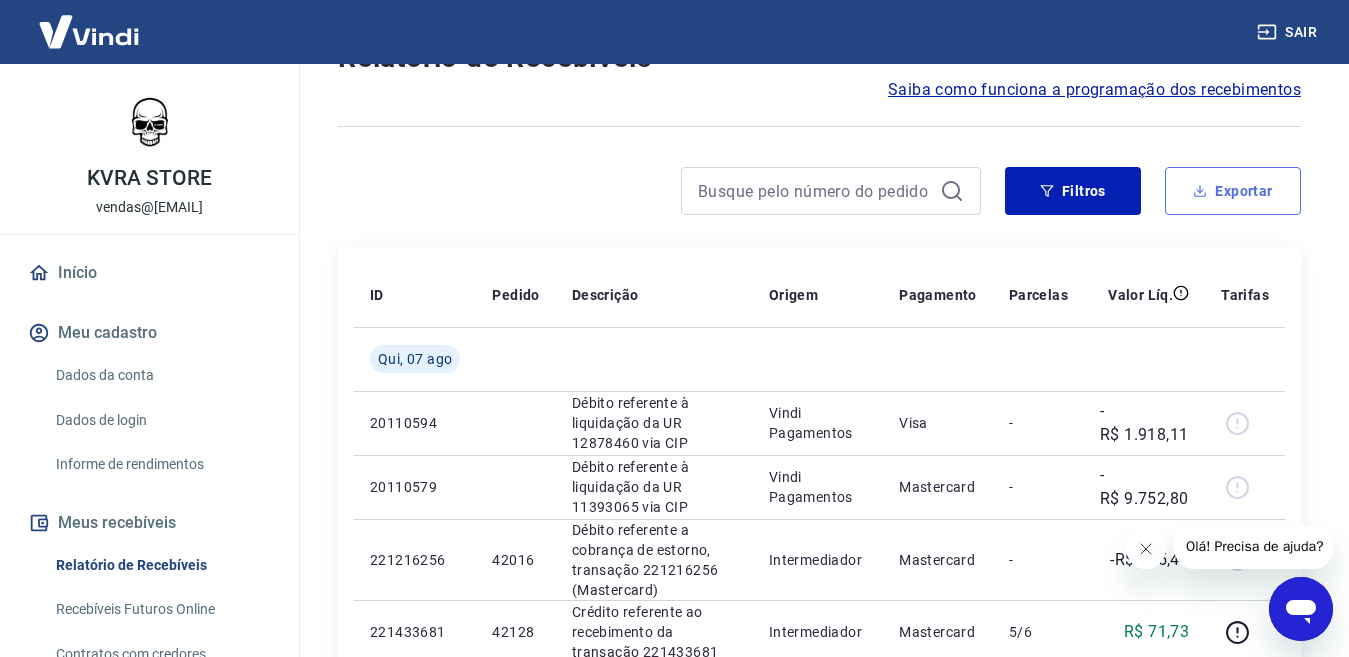 click on "Exportar" at bounding box center (1233, 191) 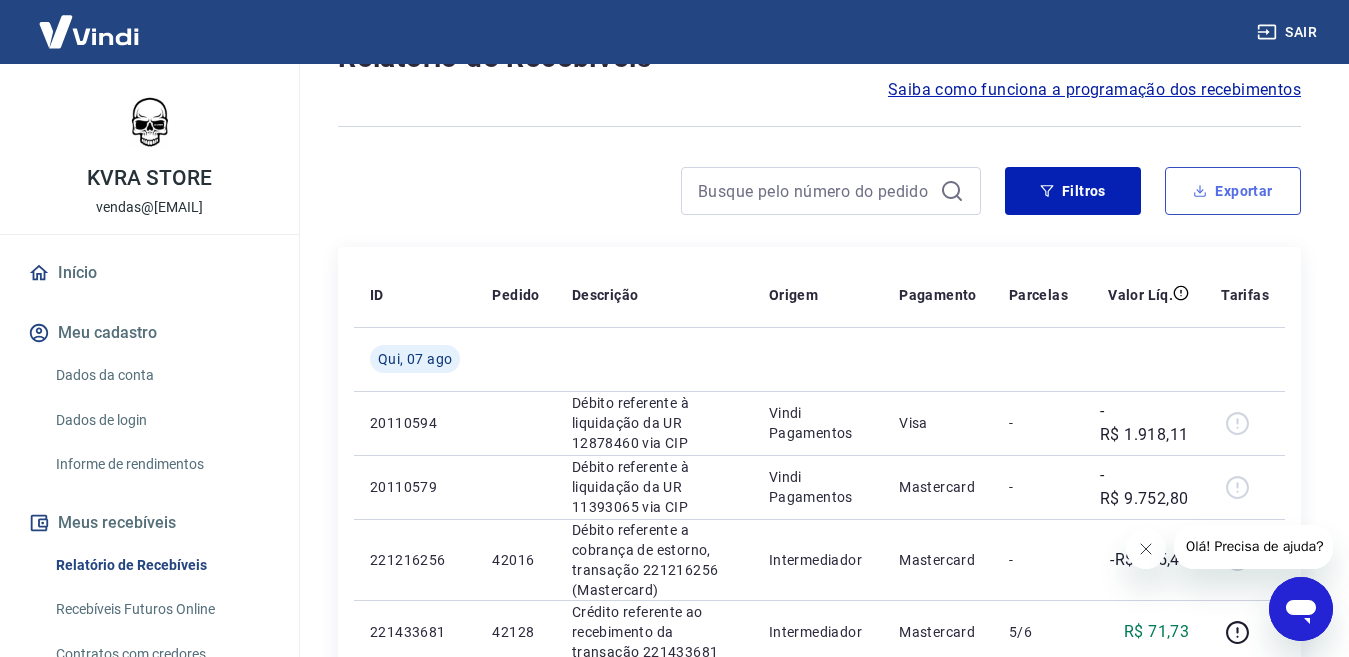 type on "06/08/2025" 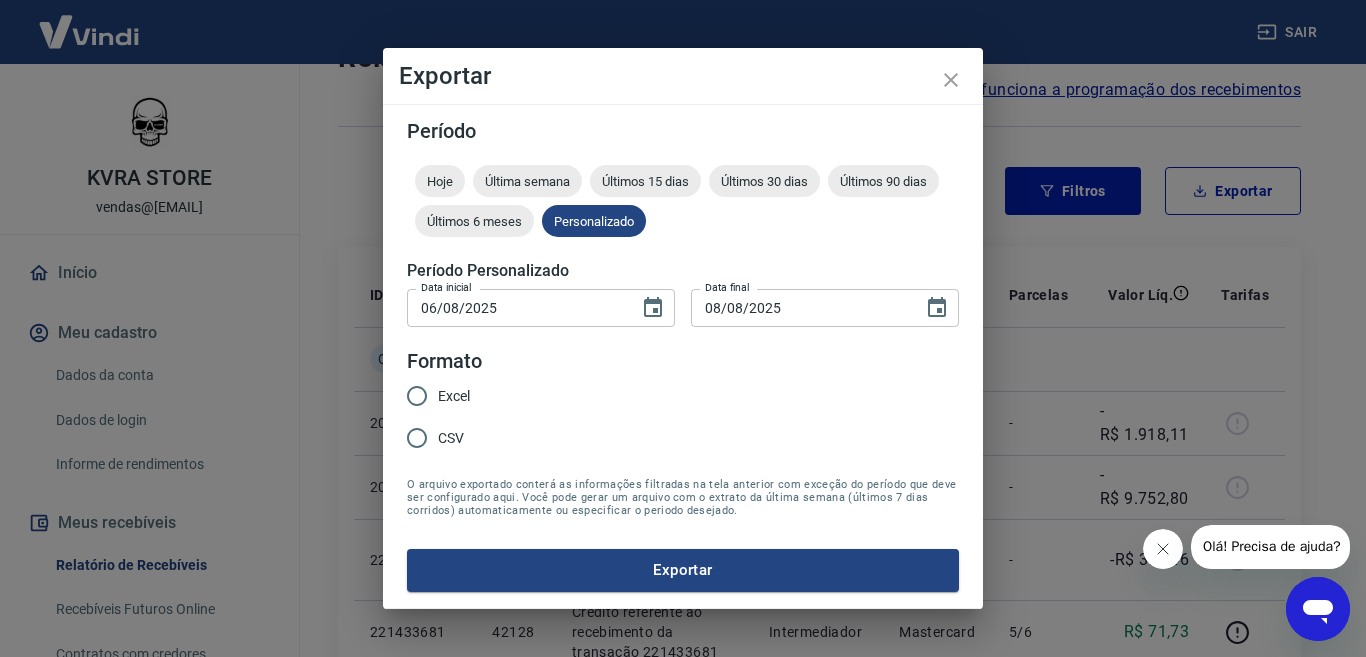 click on "Excel" at bounding box center [417, 396] 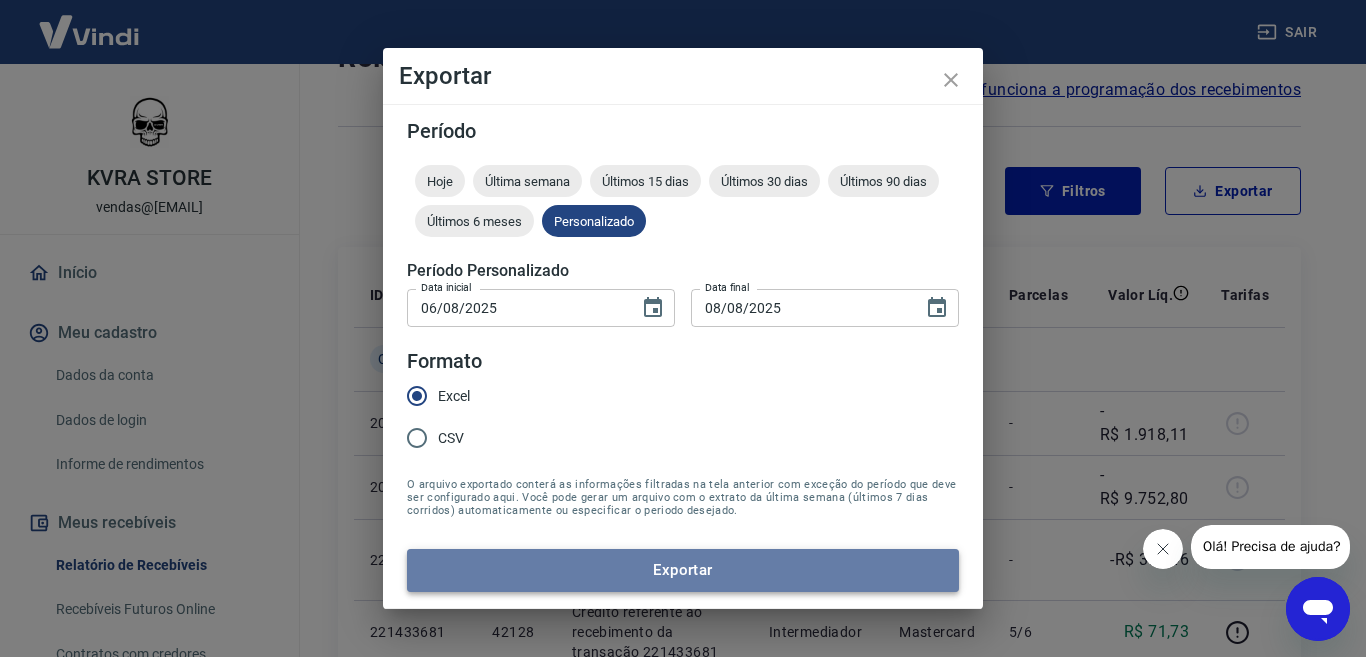 click on "Exportar" at bounding box center [683, 570] 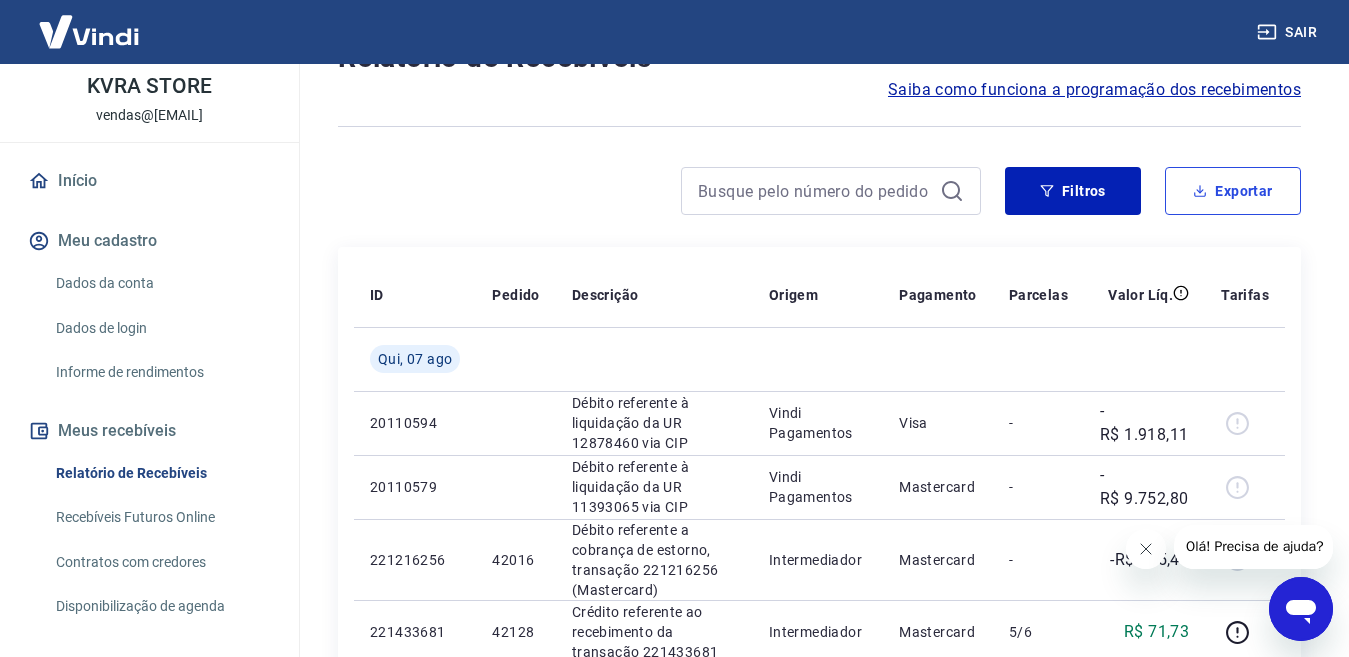 scroll, scrollTop: 0, scrollLeft: 0, axis: both 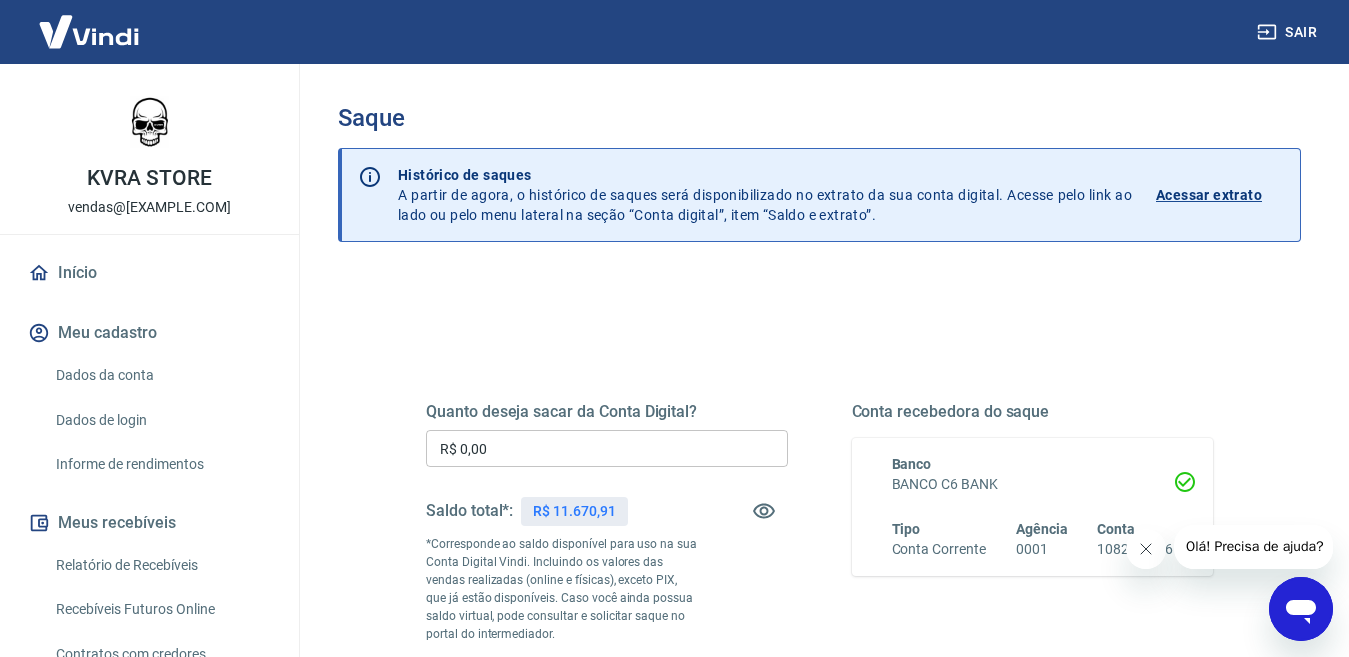 click on "R$ 0,00" at bounding box center (607, 448) 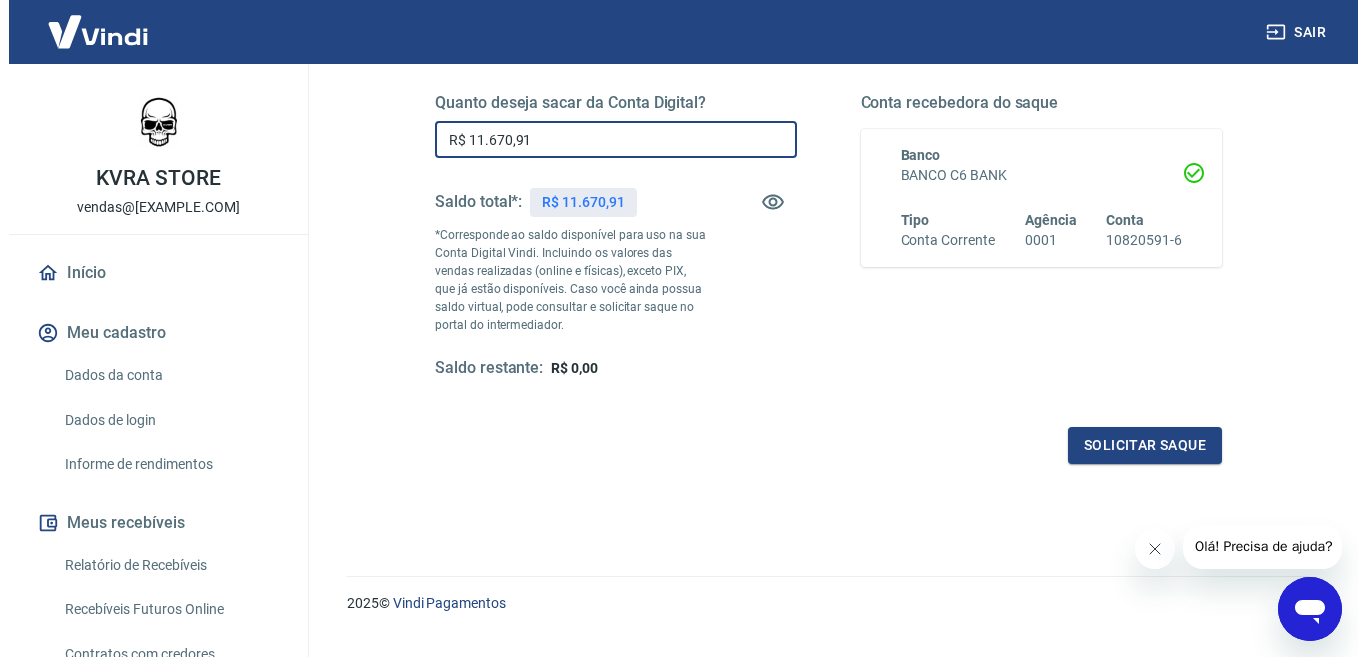scroll, scrollTop: 350, scrollLeft: 0, axis: vertical 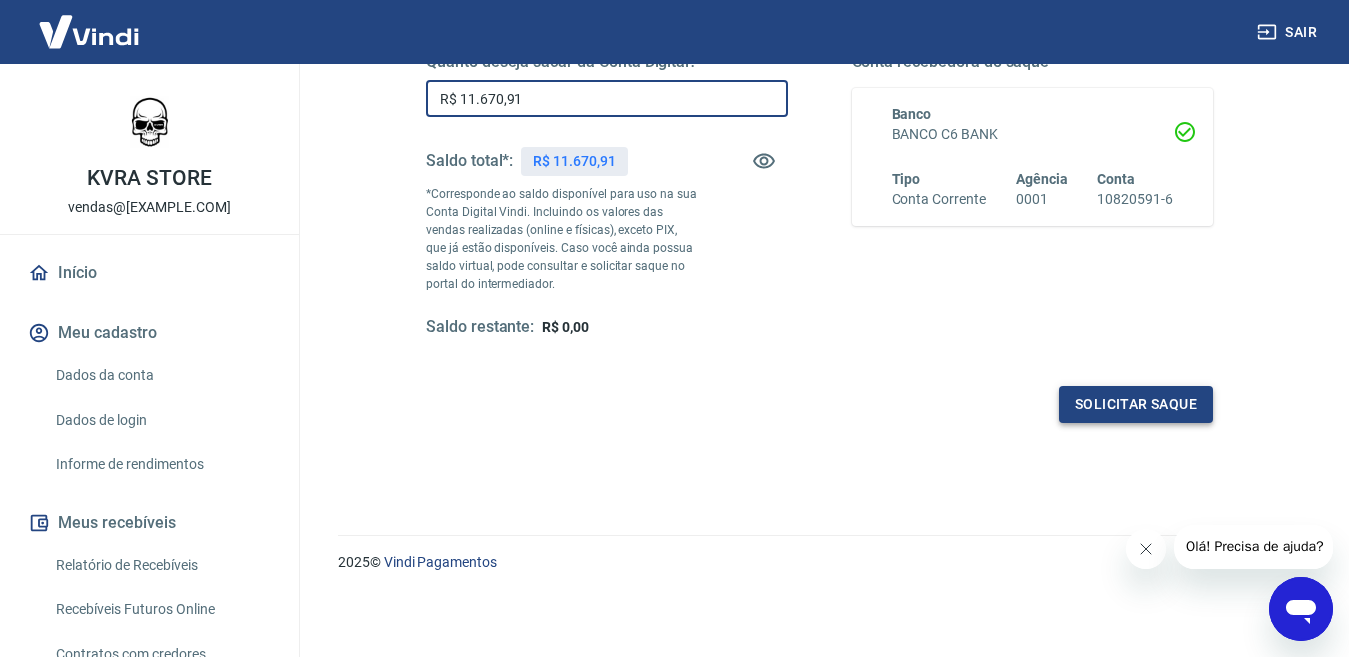 type on "R$ 11.670,91" 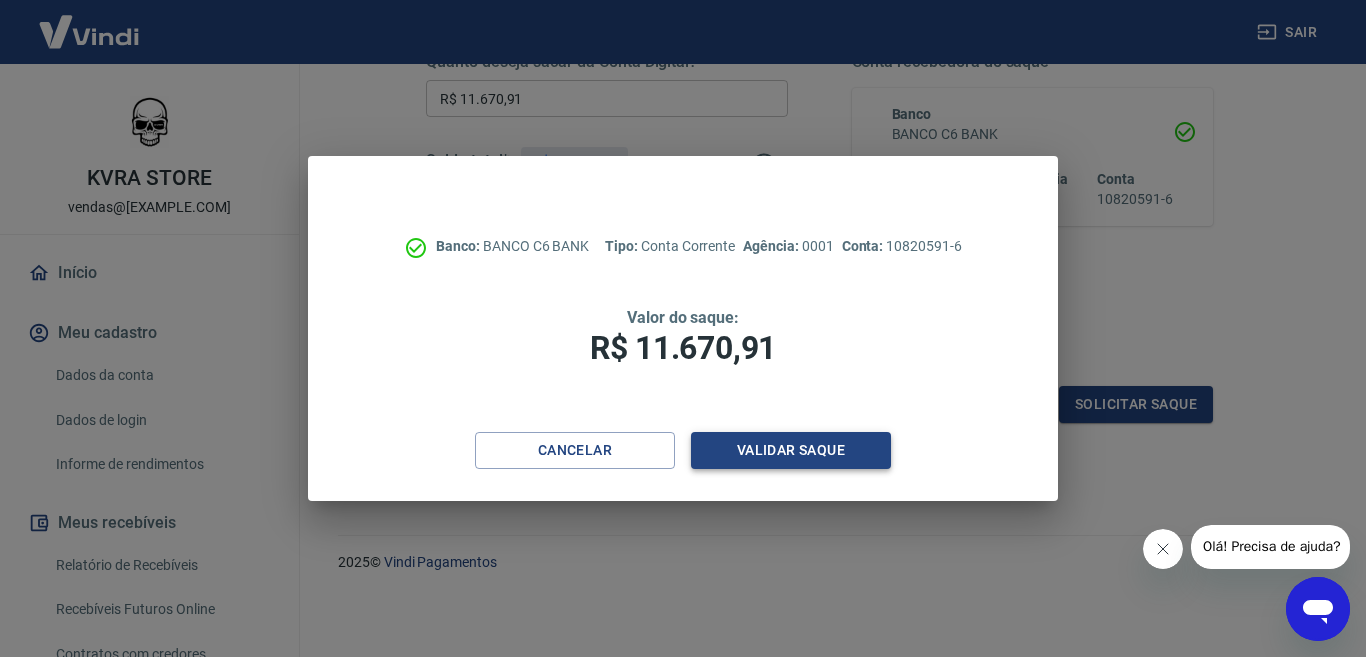 click on "Validar saque" at bounding box center (791, 450) 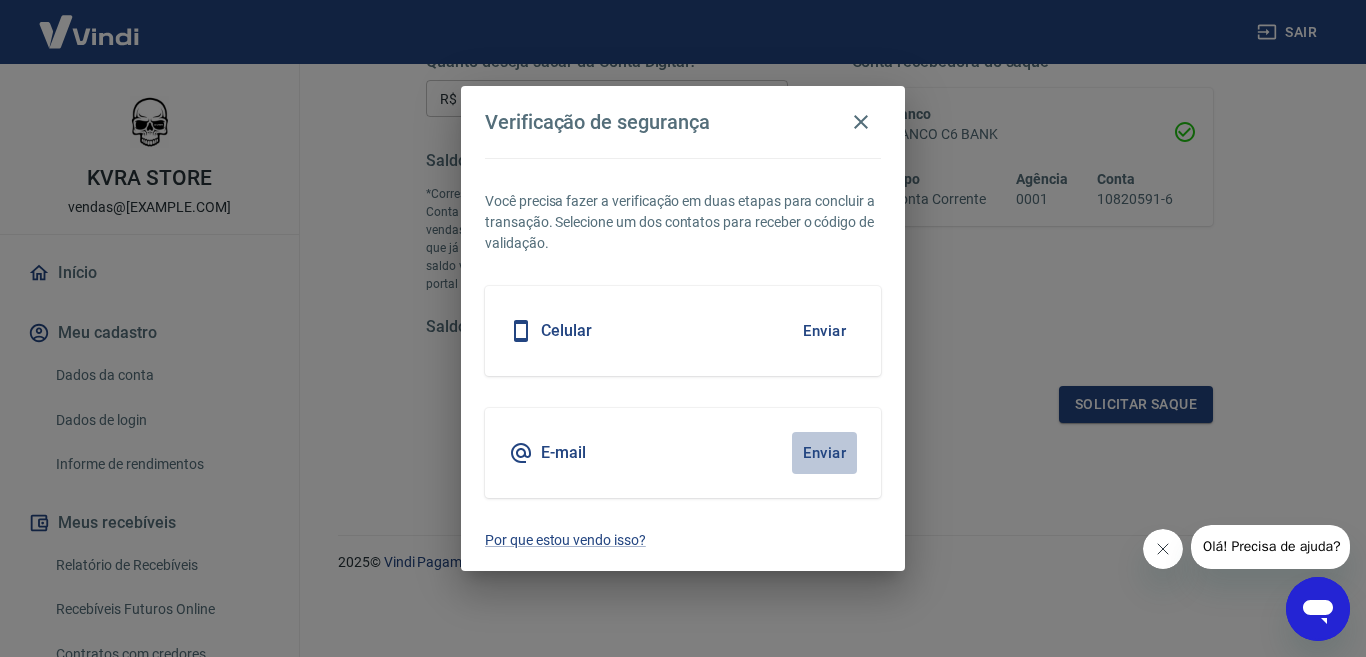click on "Enviar" at bounding box center (824, 453) 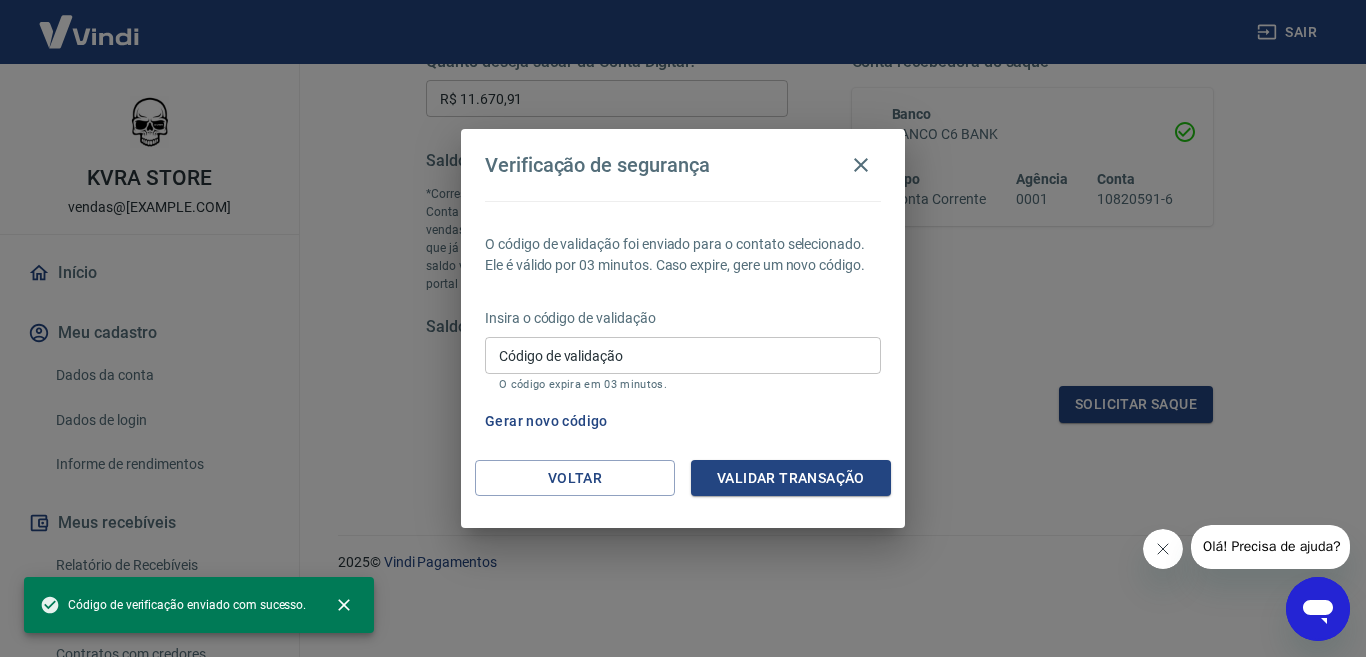 click on "Código de validação" at bounding box center (683, 355) 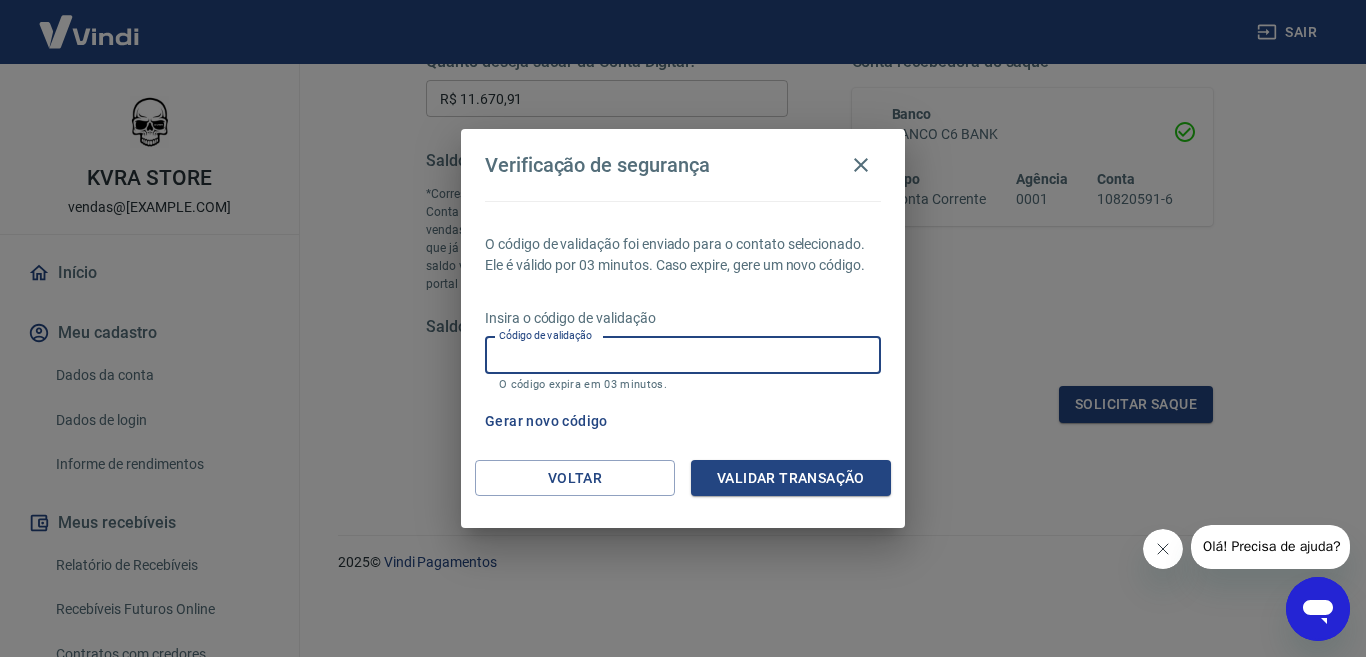 paste on "828547" 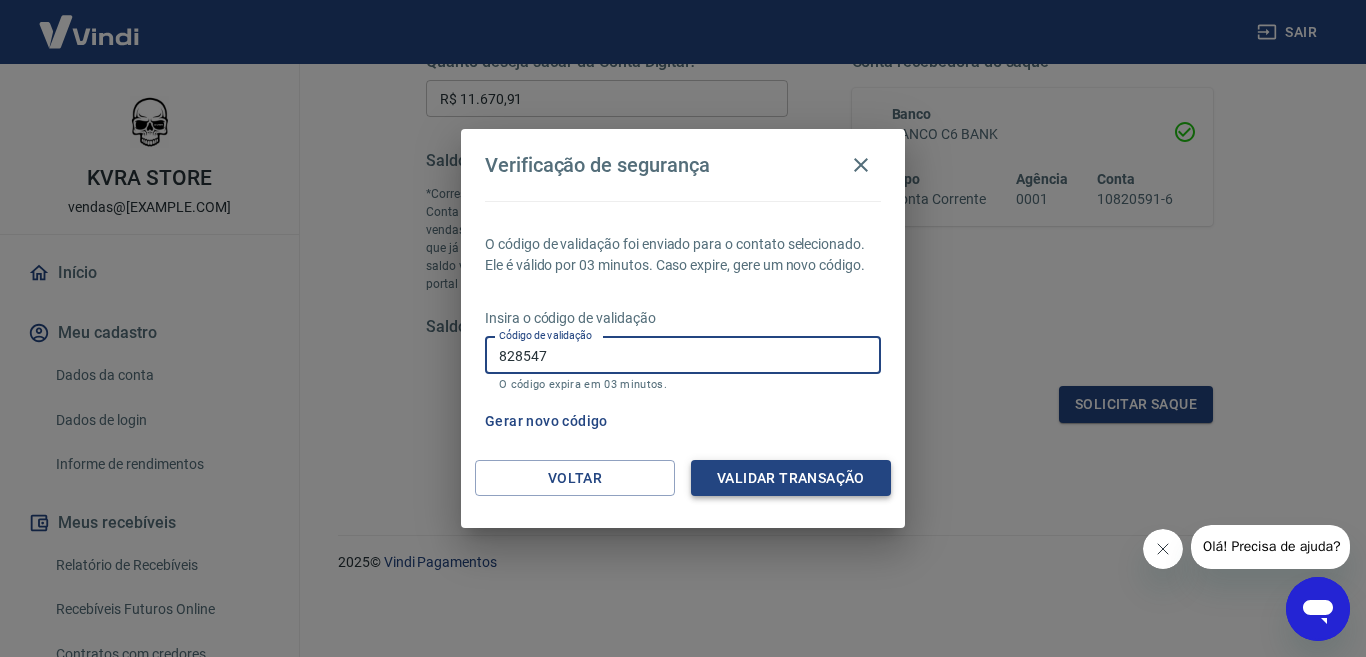 type on "828547" 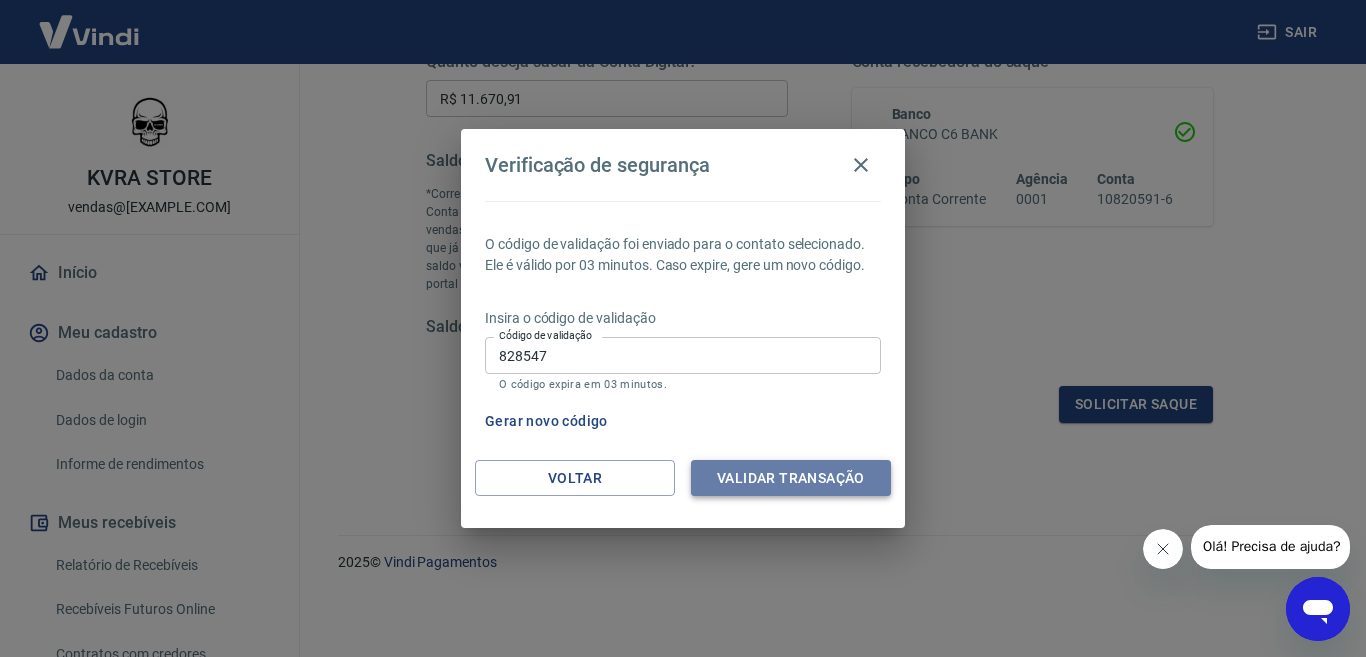 click on "Validar transação" at bounding box center (791, 478) 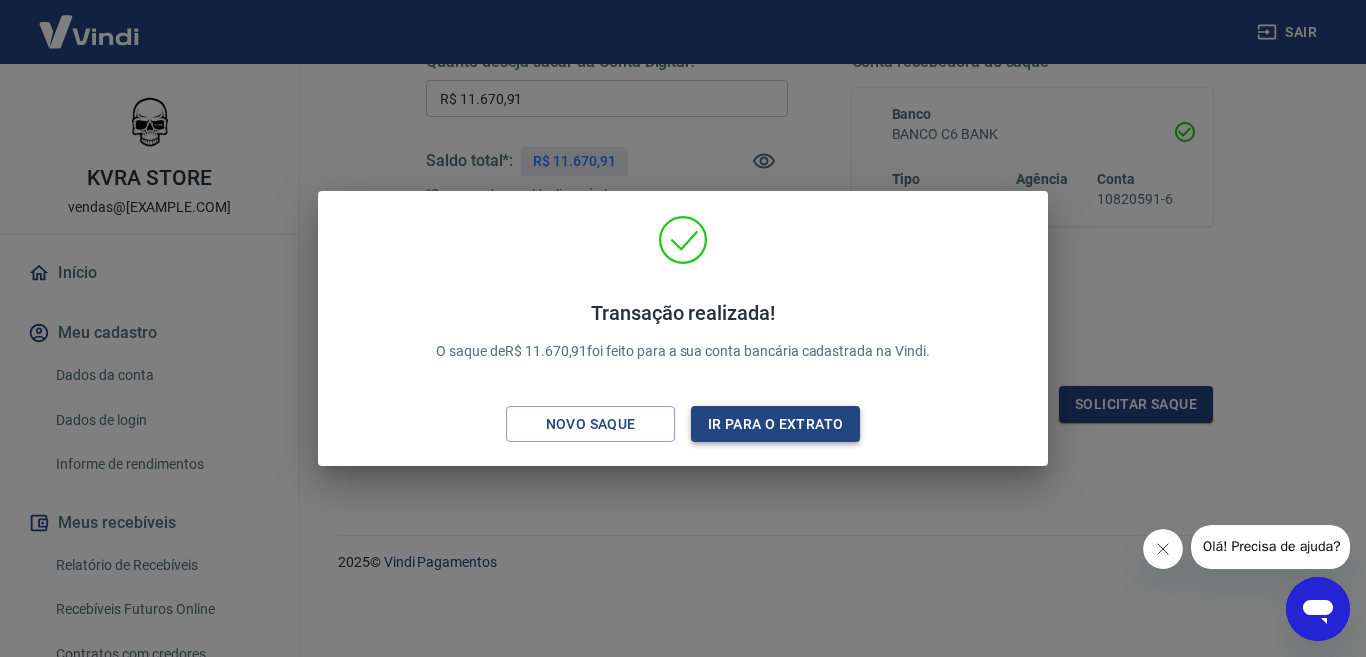 click on "Ir para o extrato" at bounding box center [775, 424] 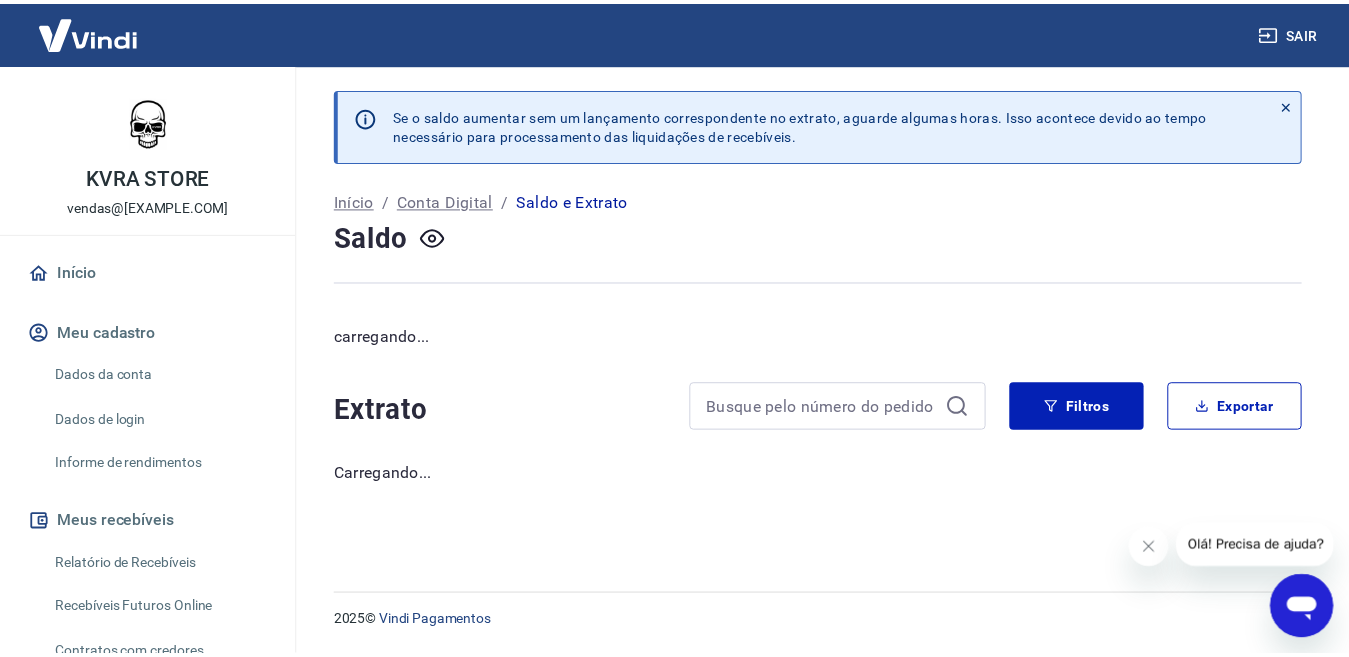 scroll, scrollTop: 0, scrollLeft: 0, axis: both 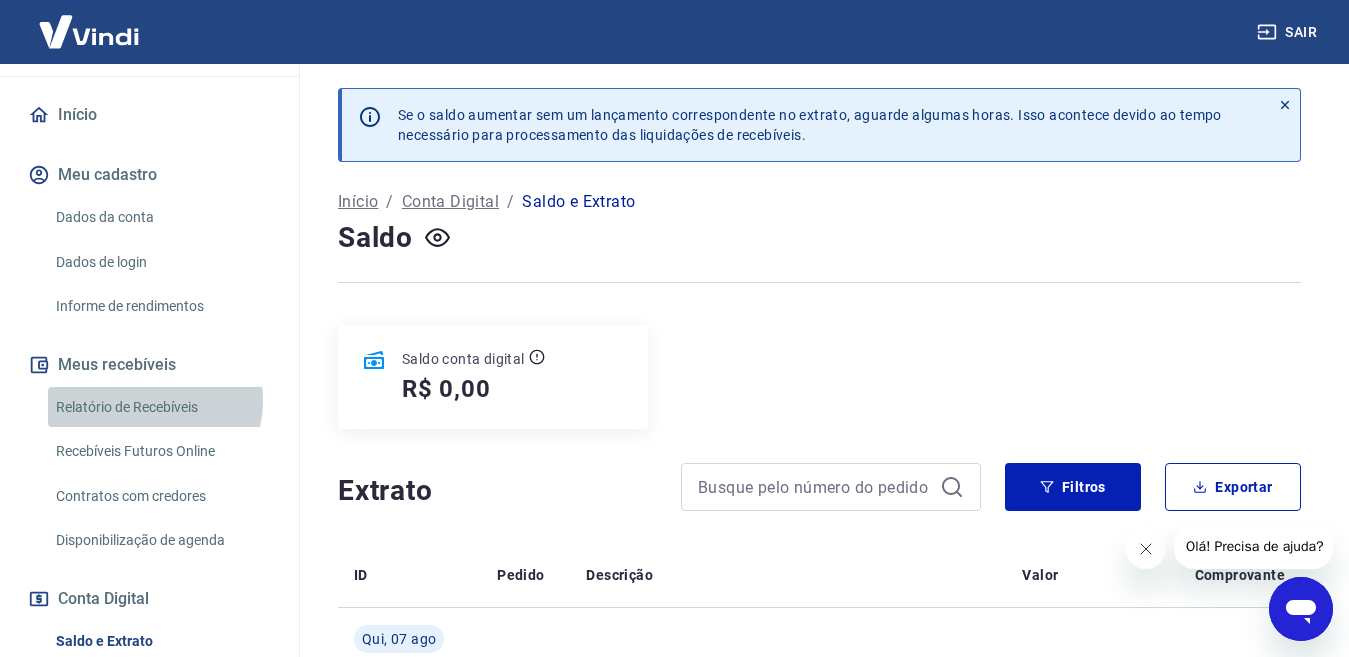 click on "Relatório de Recebíveis" at bounding box center [161, 407] 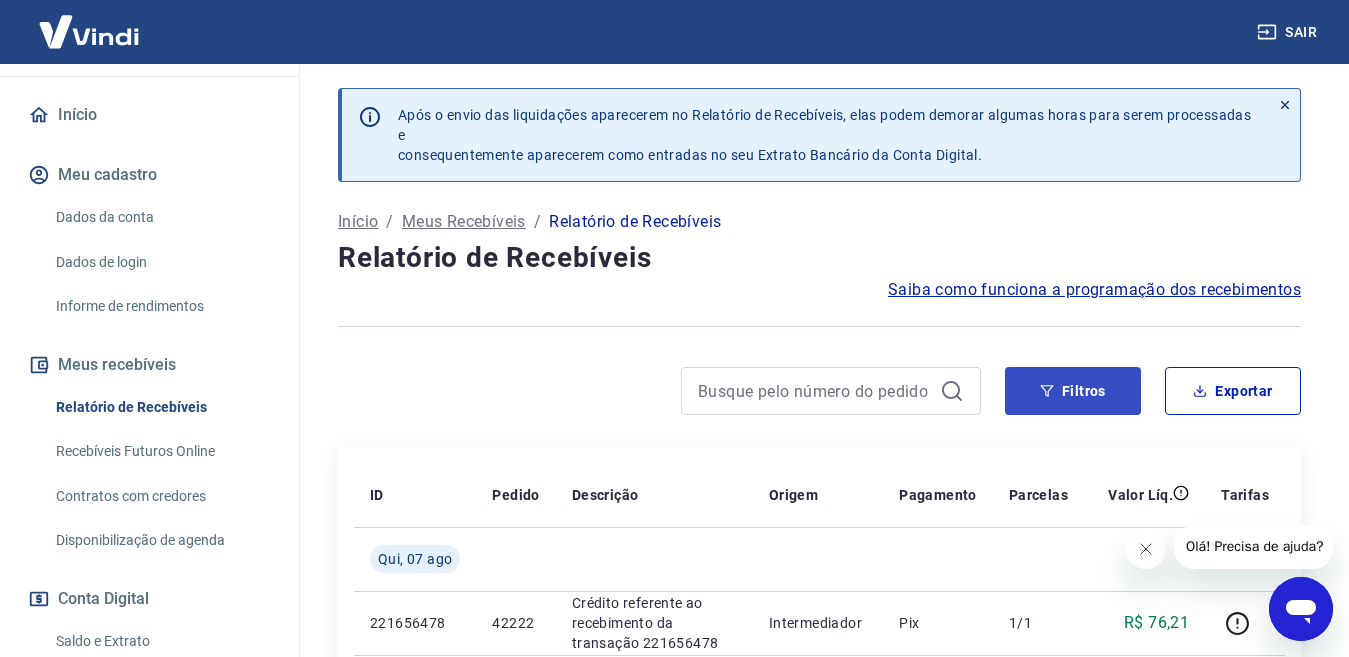 scroll, scrollTop: 246, scrollLeft: 0, axis: vertical 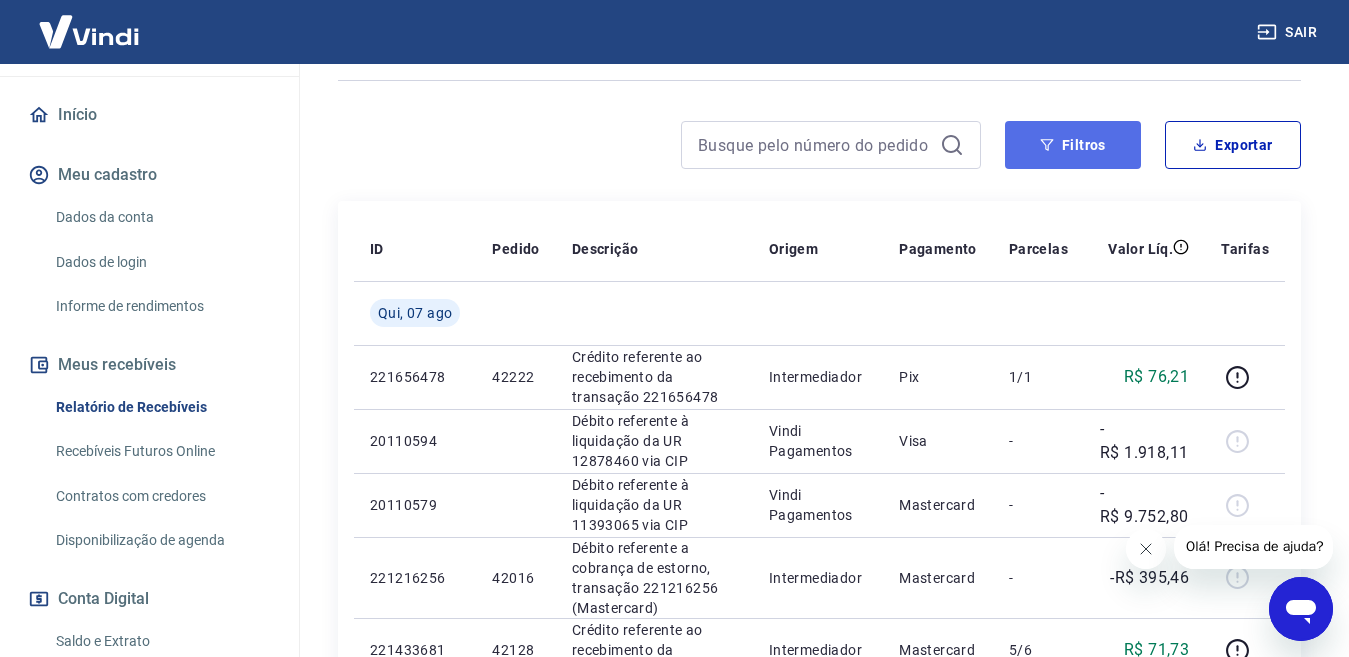 click on "Filtros" at bounding box center (1073, 145) 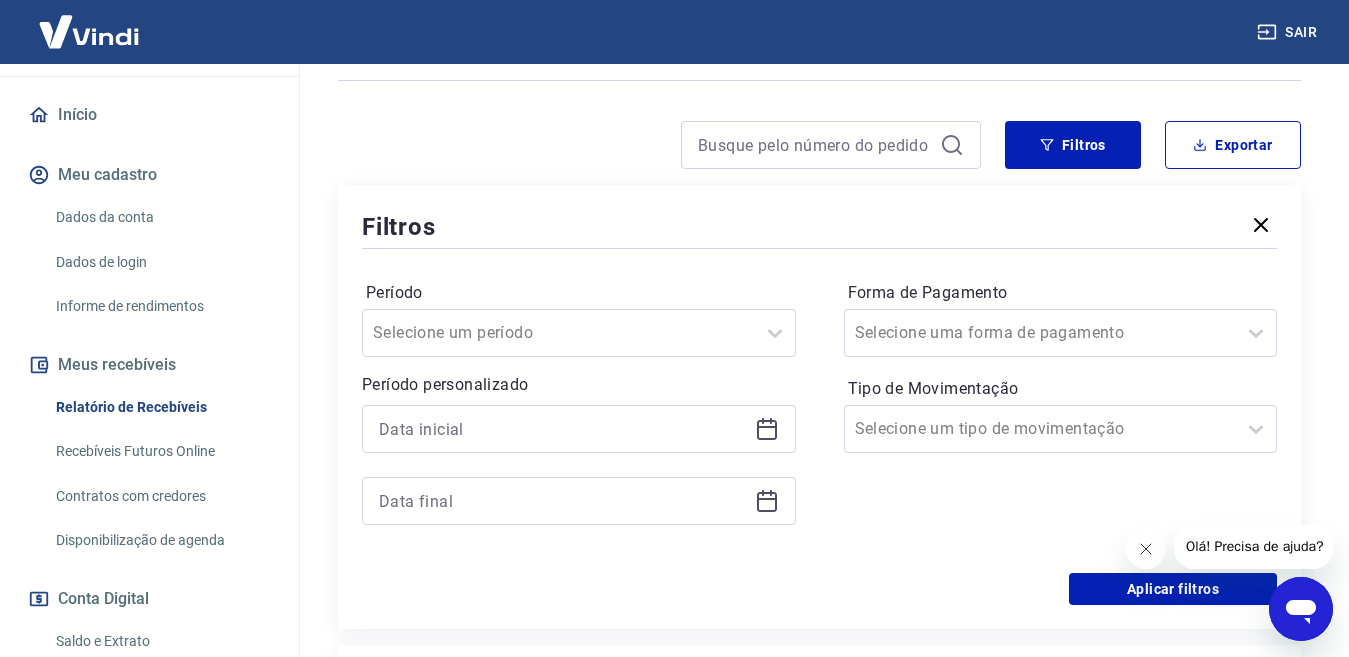 click 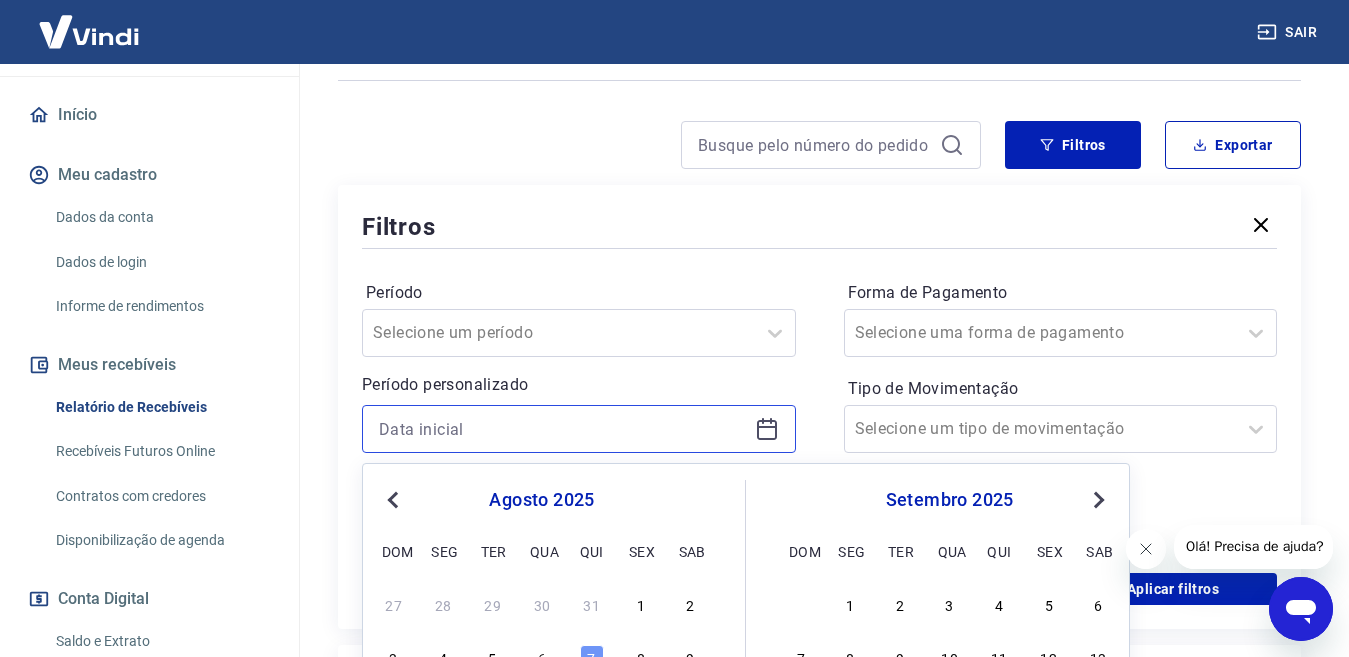 scroll, scrollTop: 546, scrollLeft: 0, axis: vertical 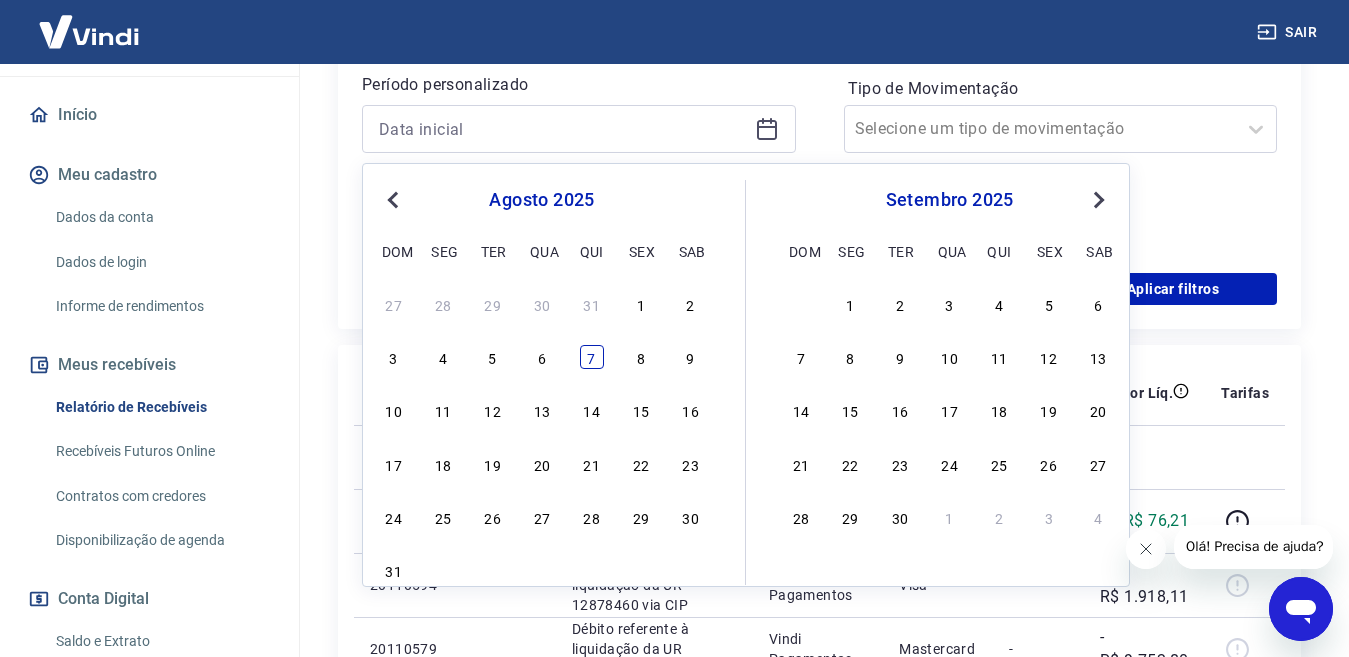 click on "7" at bounding box center [592, 357] 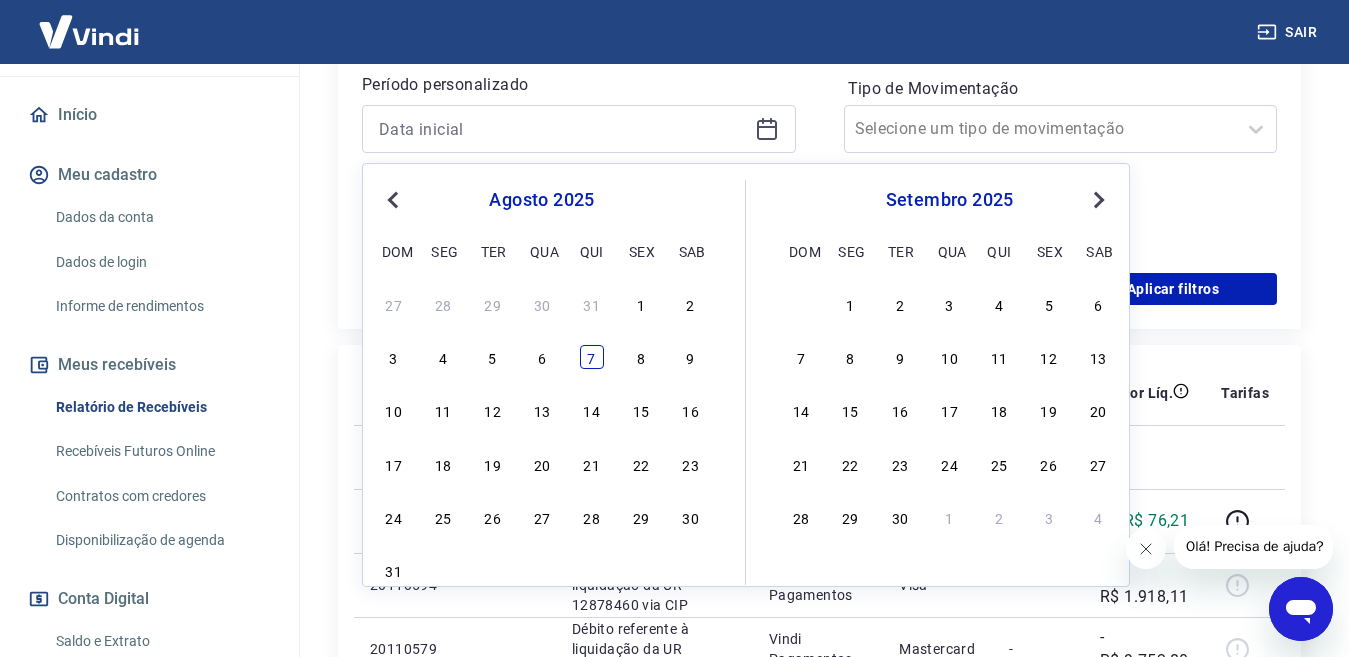 type on "07/08/2025" 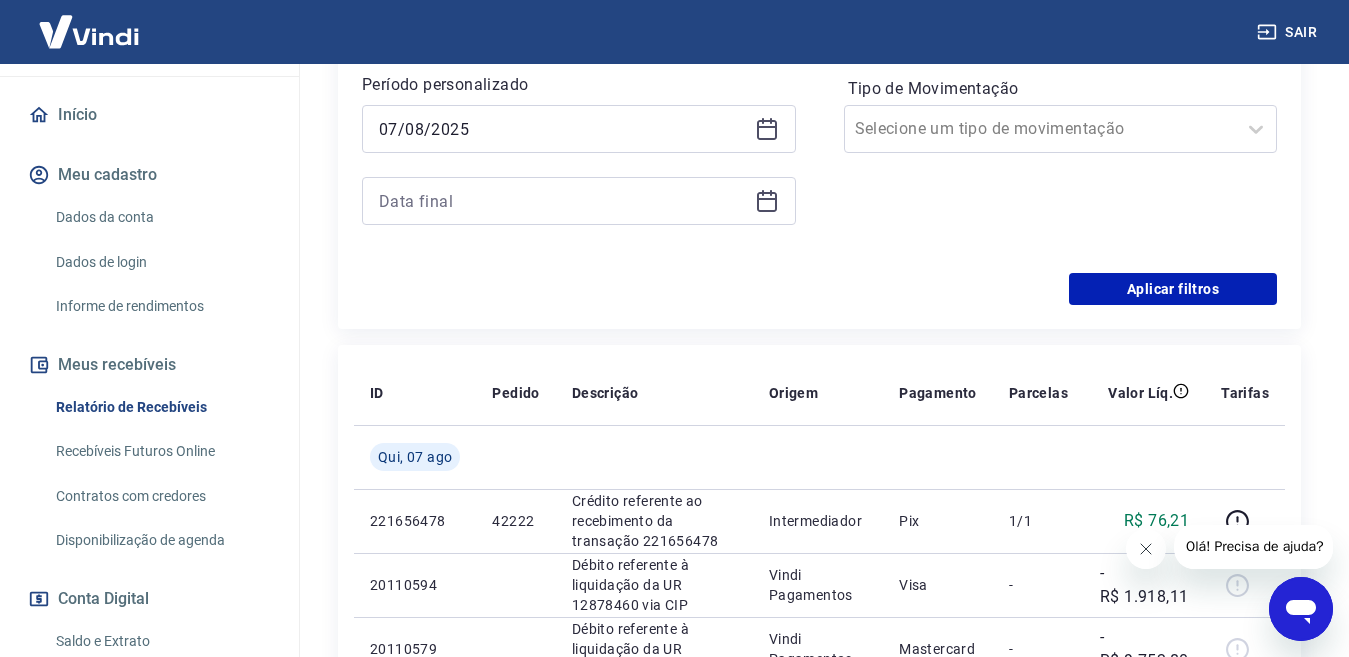 click 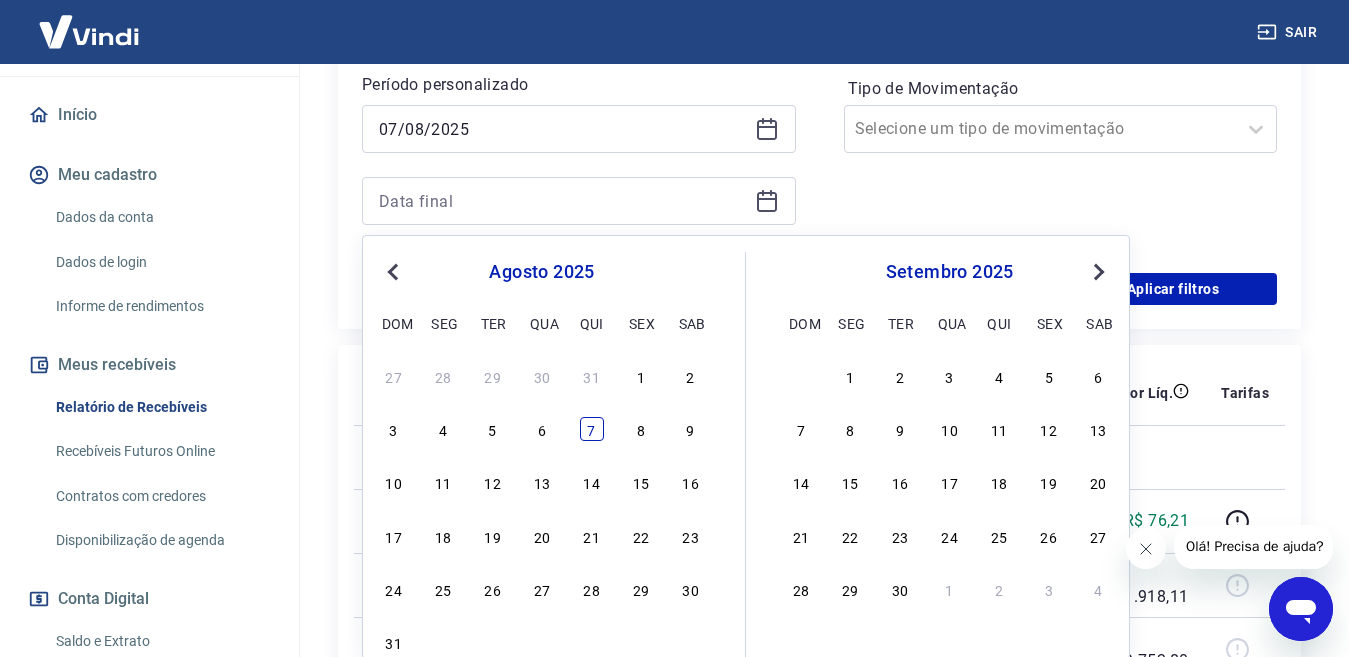 click on "7" at bounding box center (592, 429) 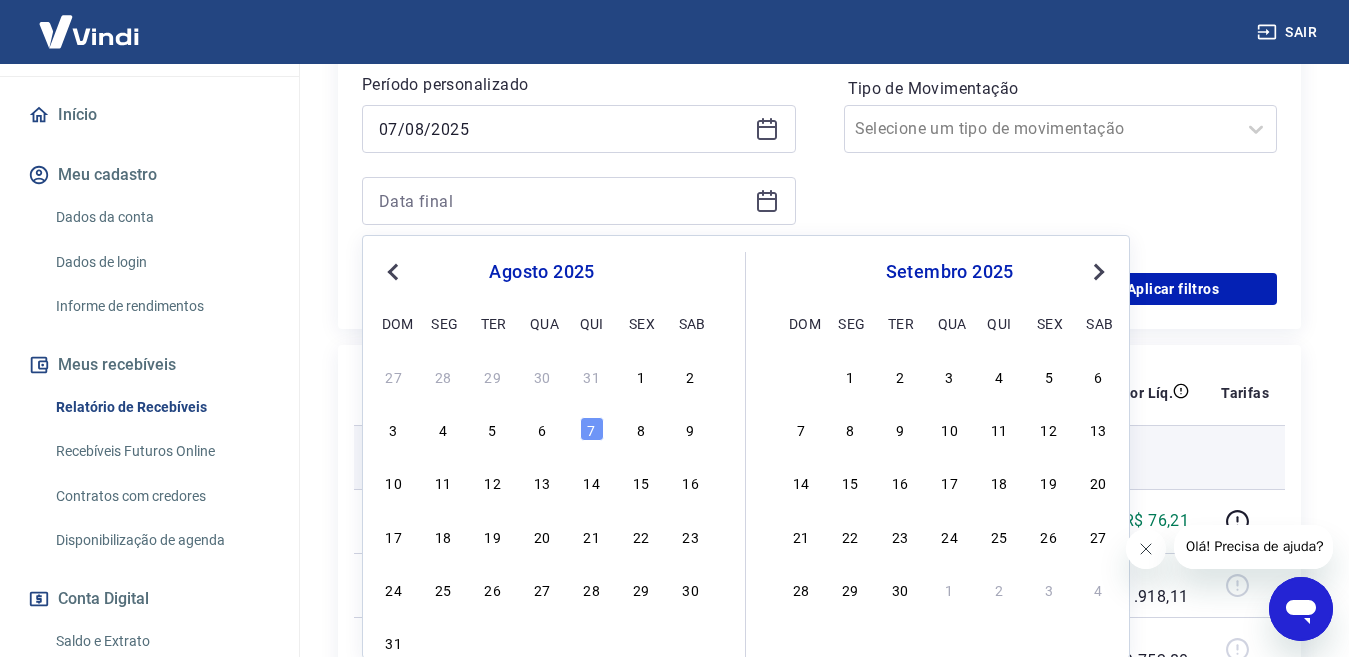 type on "07/08/2025" 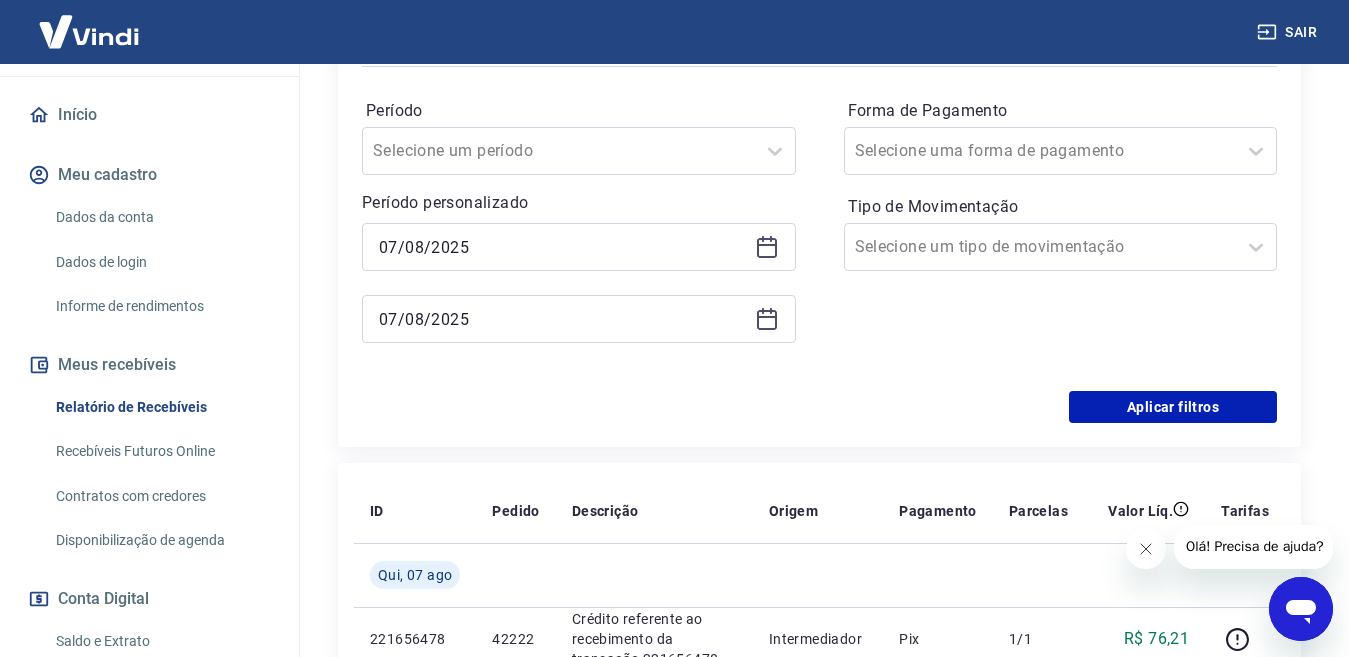scroll, scrollTop: 346, scrollLeft: 0, axis: vertical 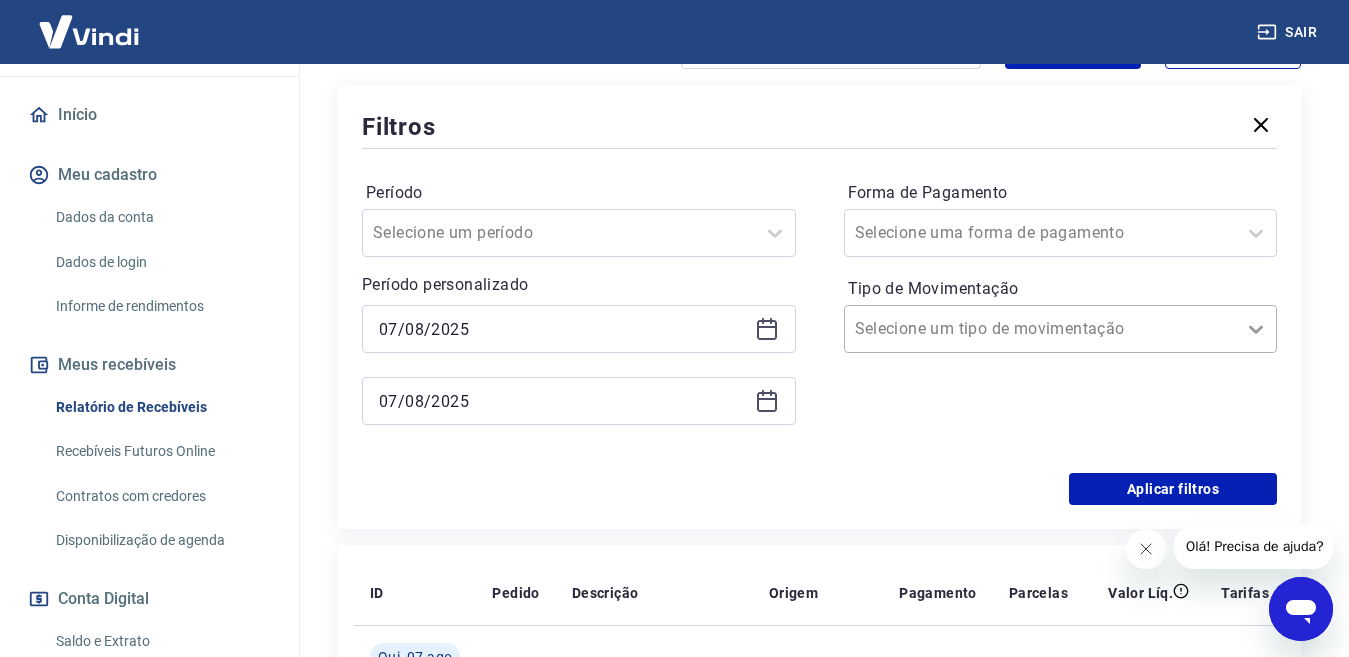 click 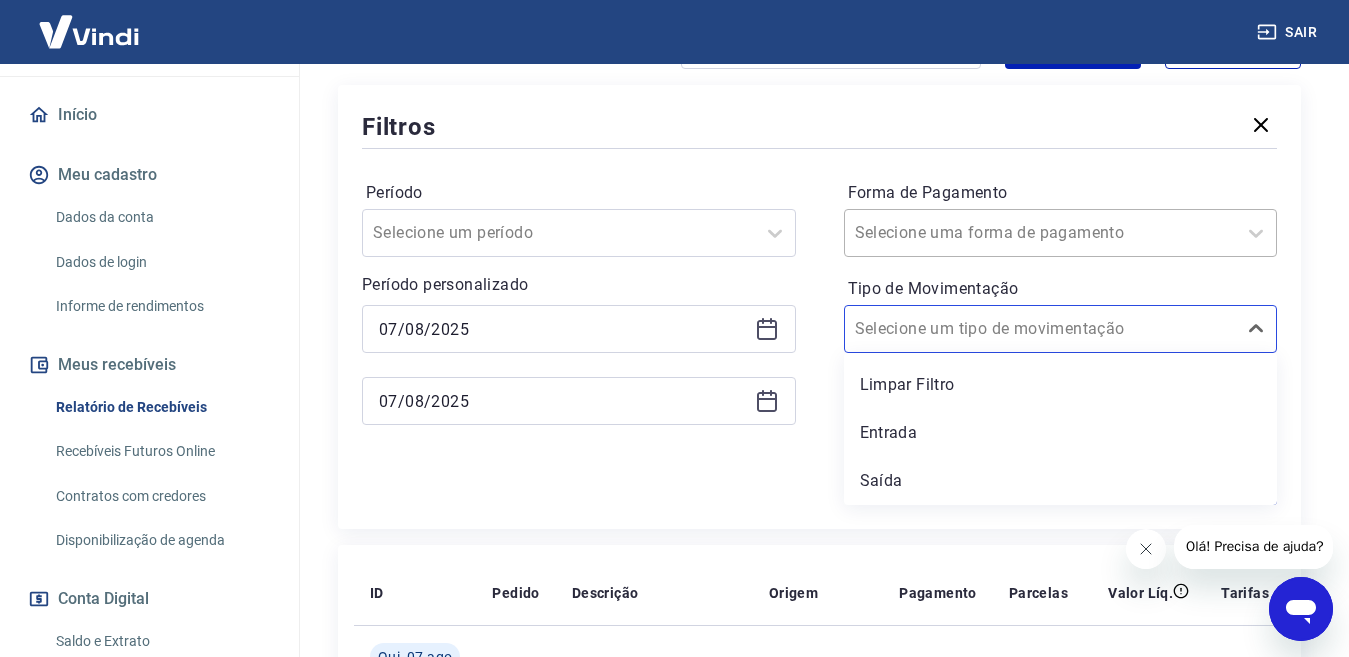 click at bounding box center [1041, 233] 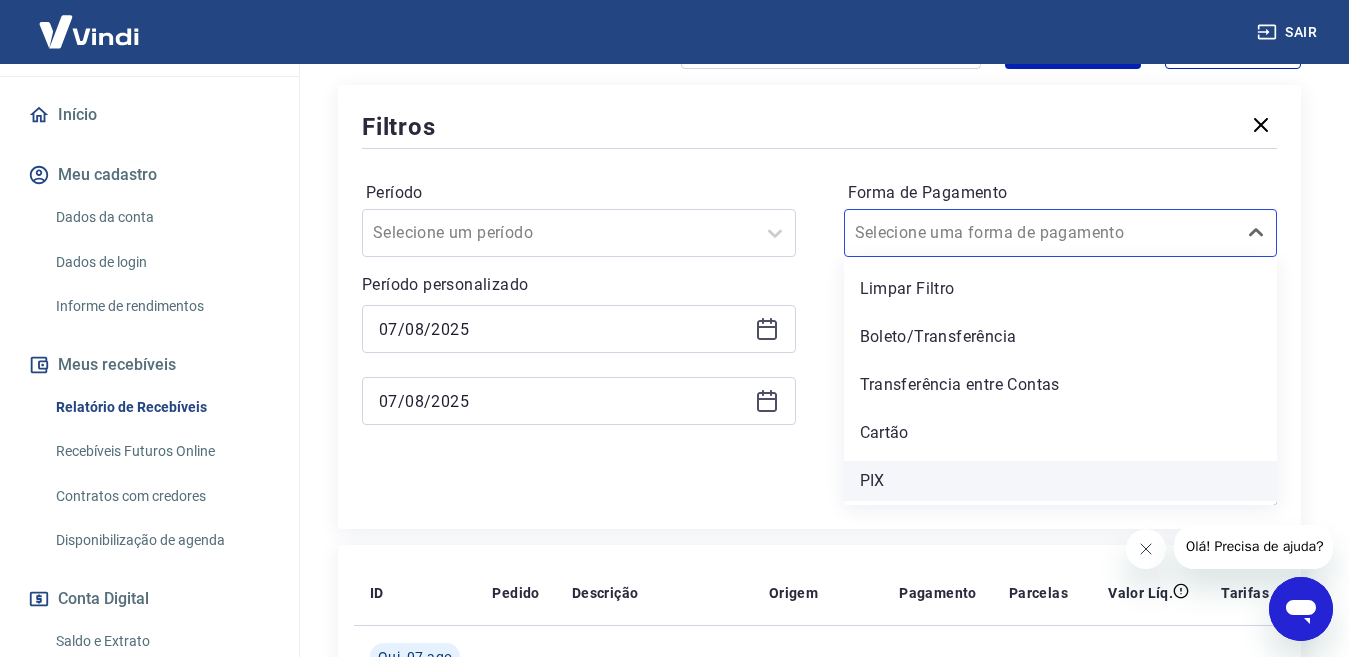 click on "PIX" at bounding box center (1061, 481) 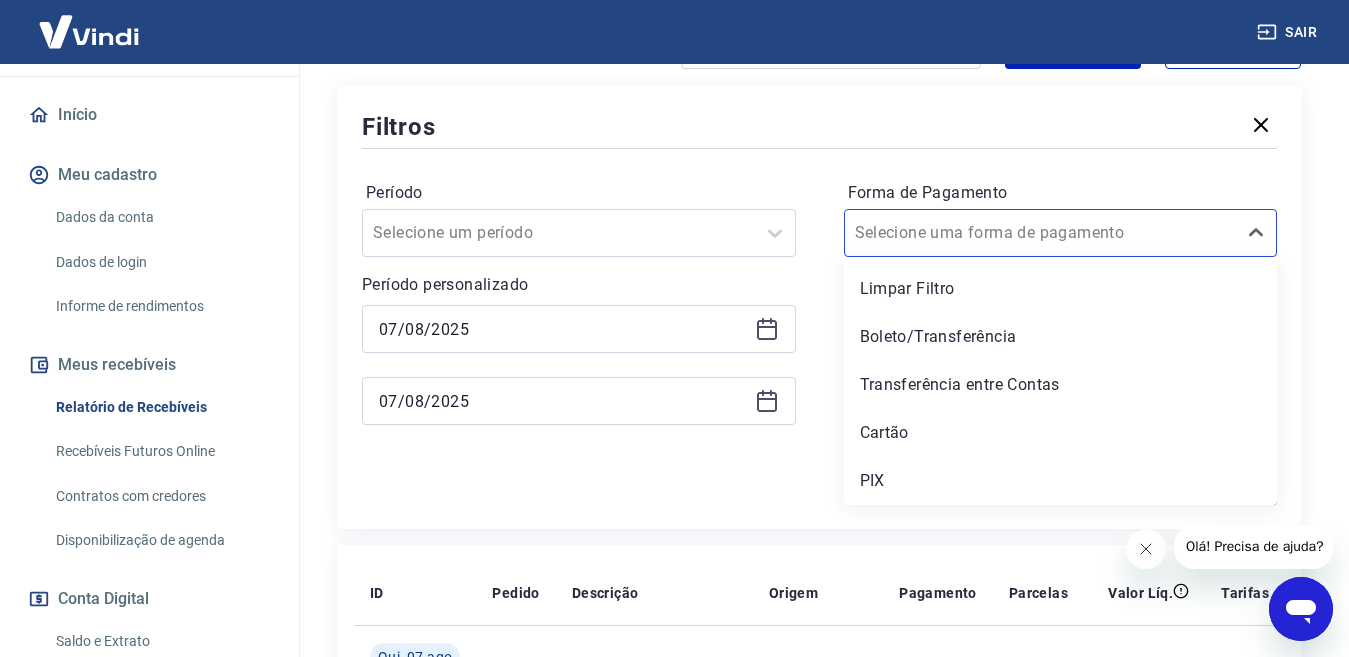 click on "Aplicar filtros" at bounding box center (819, 489) 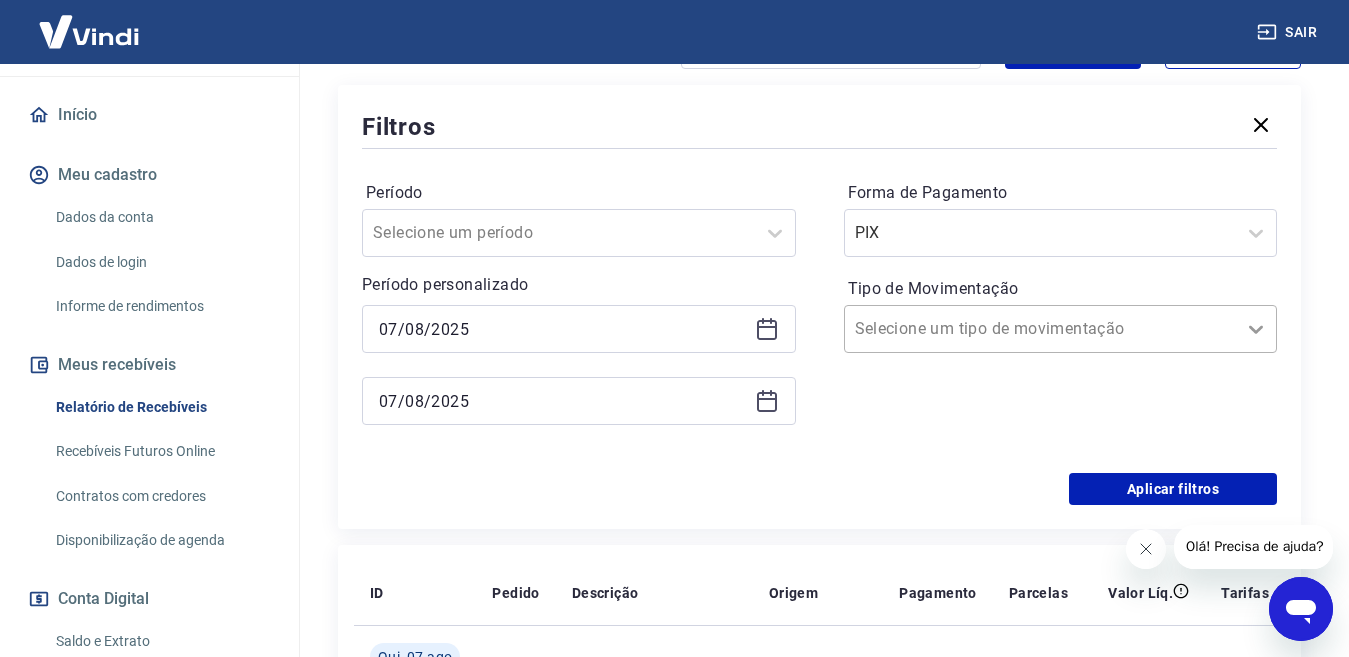 click 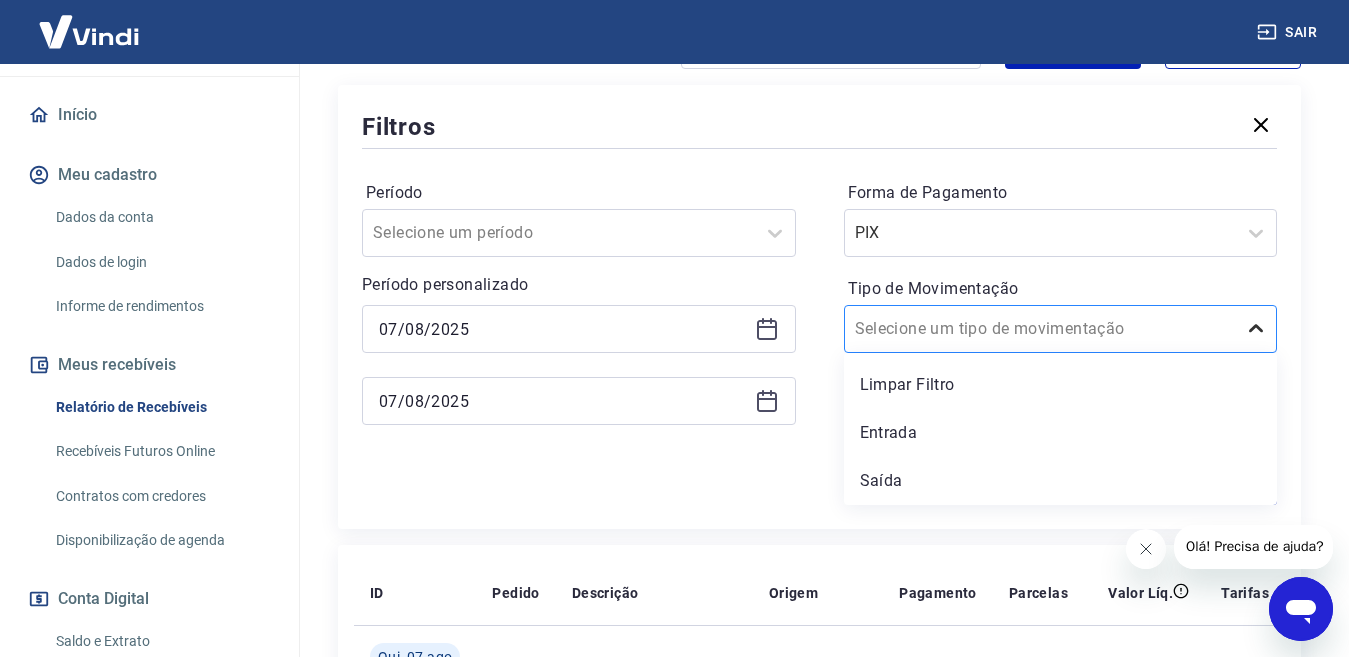 click 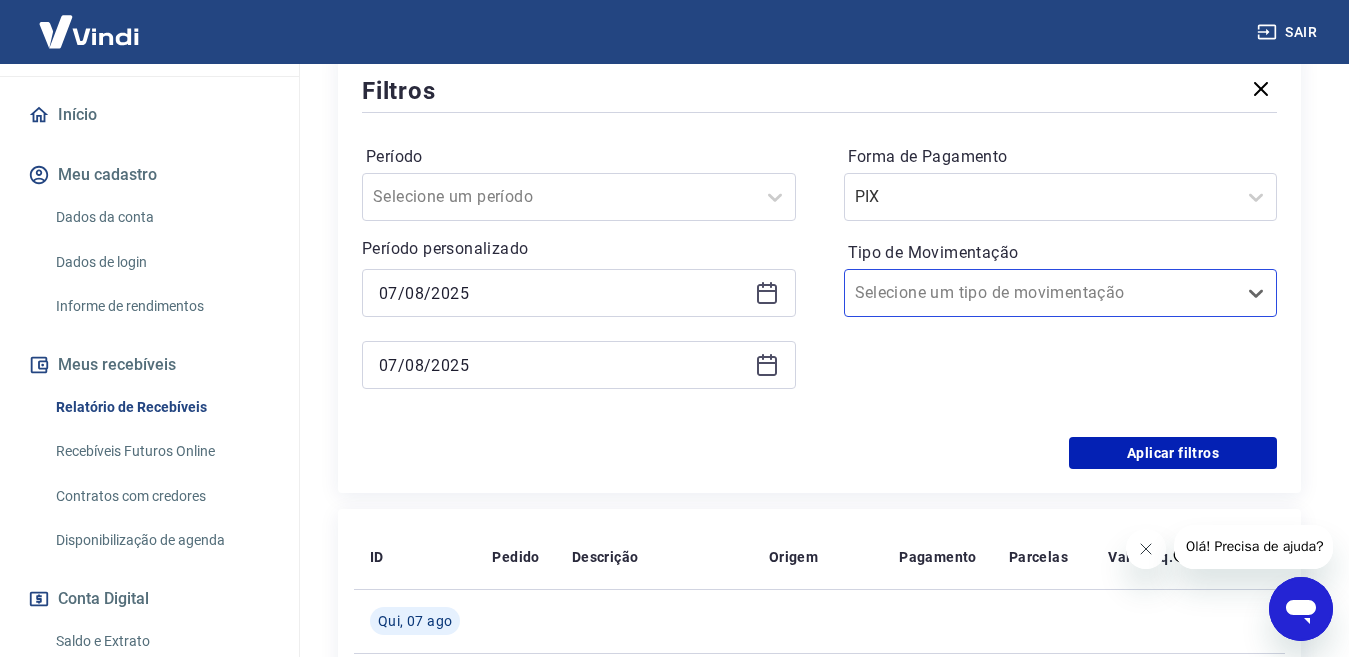 scroll, scrollTop: 446, scrollLeft: 0, axis: vertical 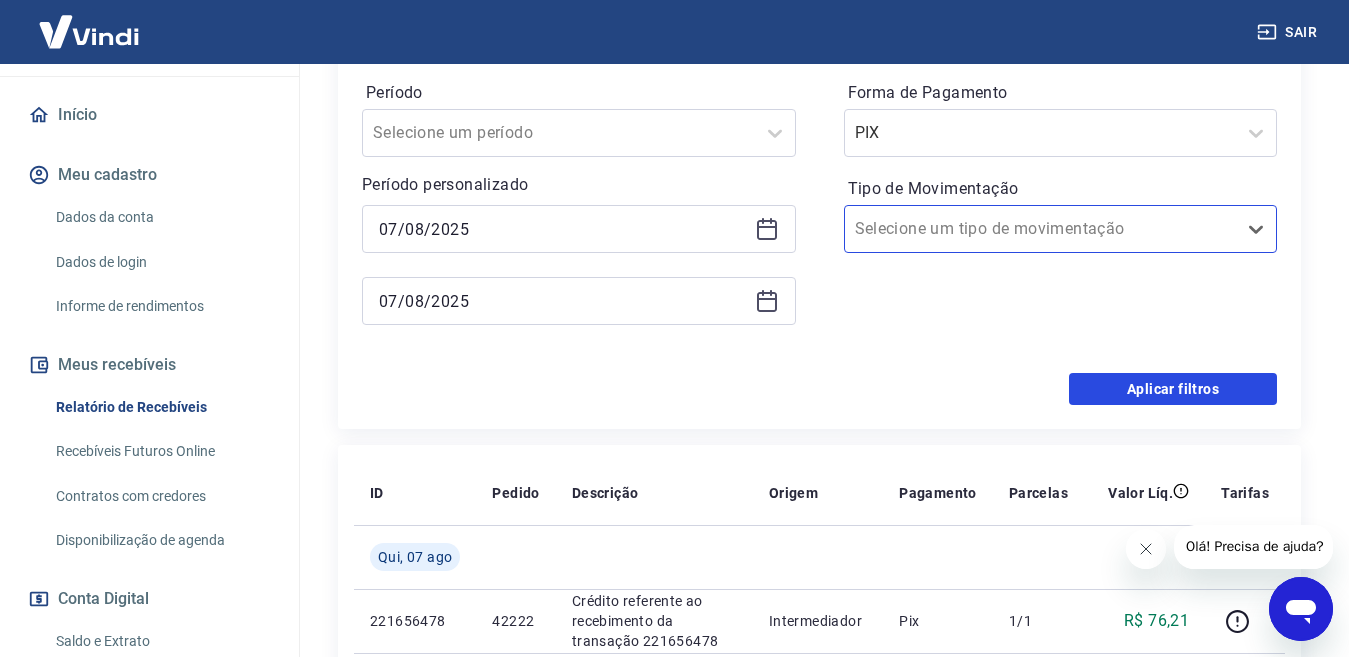 click on "Aplicar filtros" at bounding box center [1173, 389] 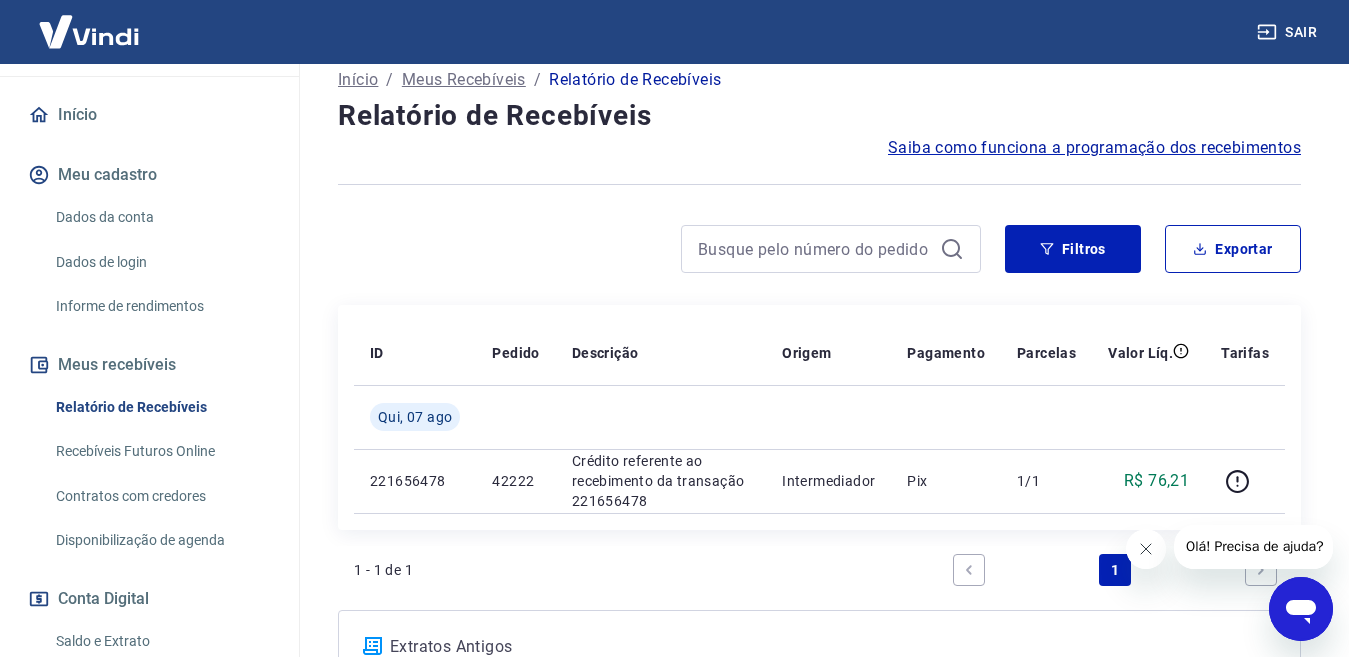 scroll, scrollTop: 127, scrollLeft: 0, axis: vertical 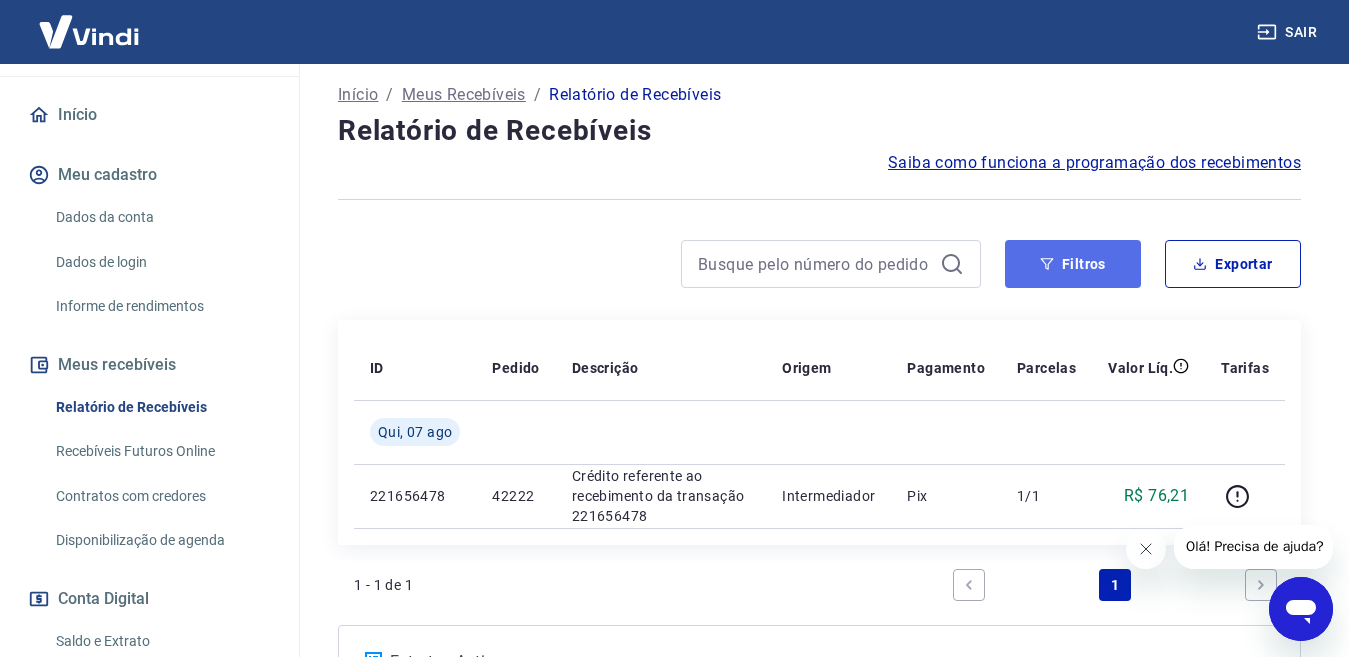 click on "Filtros" at bounding box center (1073, 264) 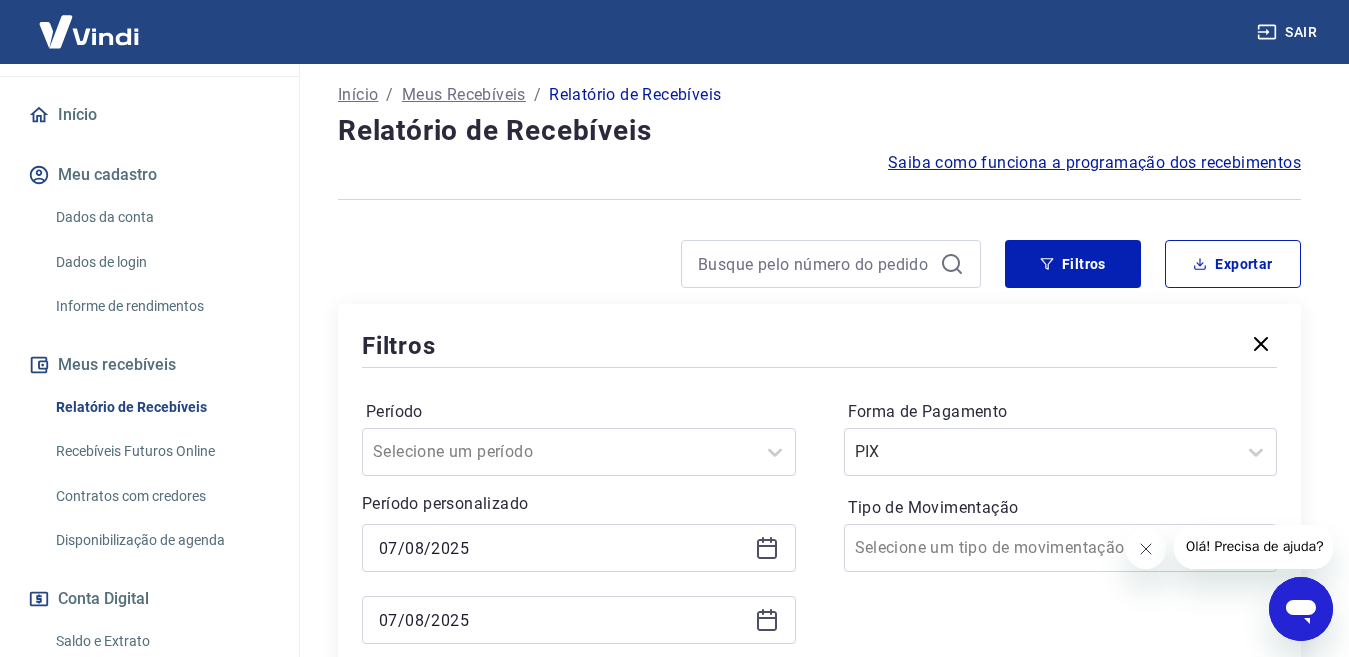 click 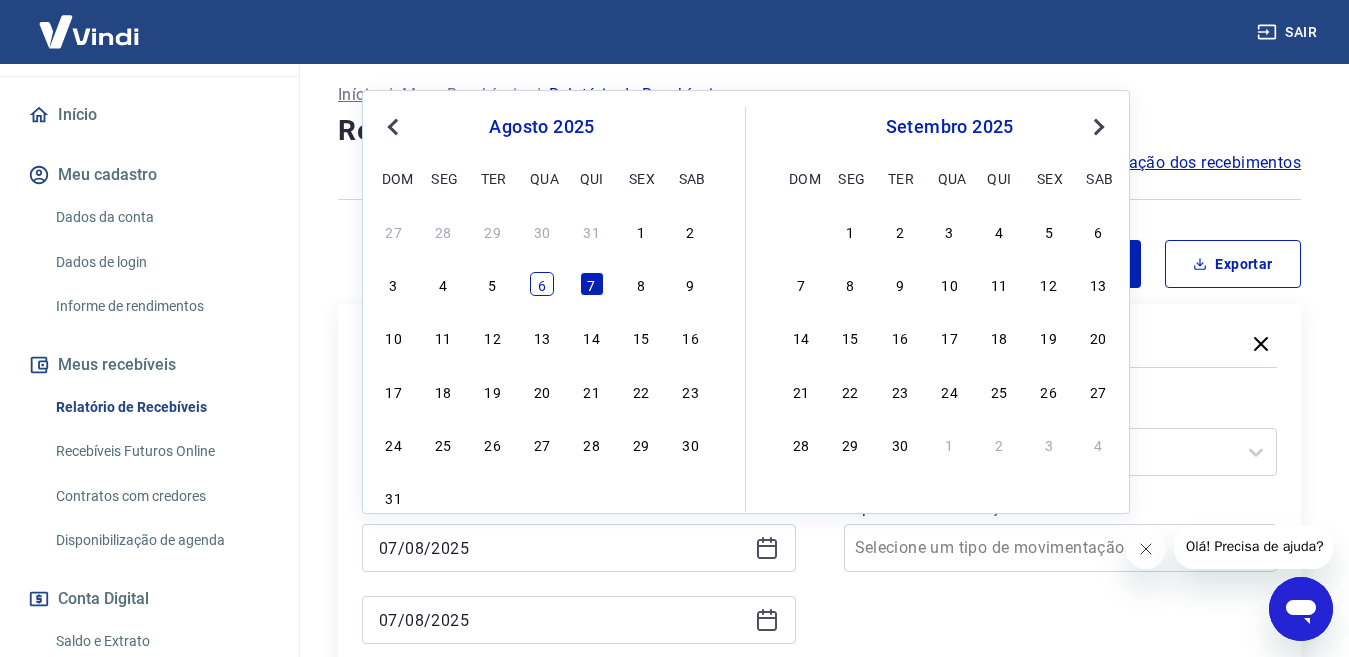 click on "6" at bounding box center [542, 284] 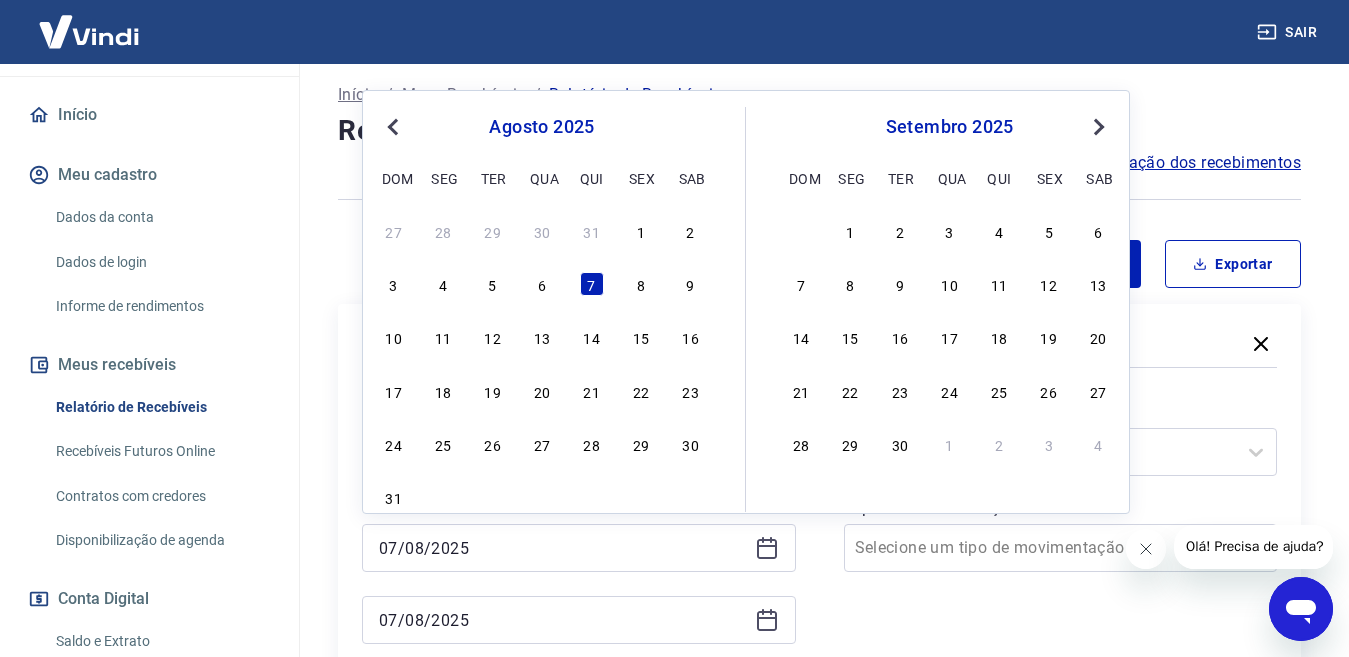 type on "06/08/2025" 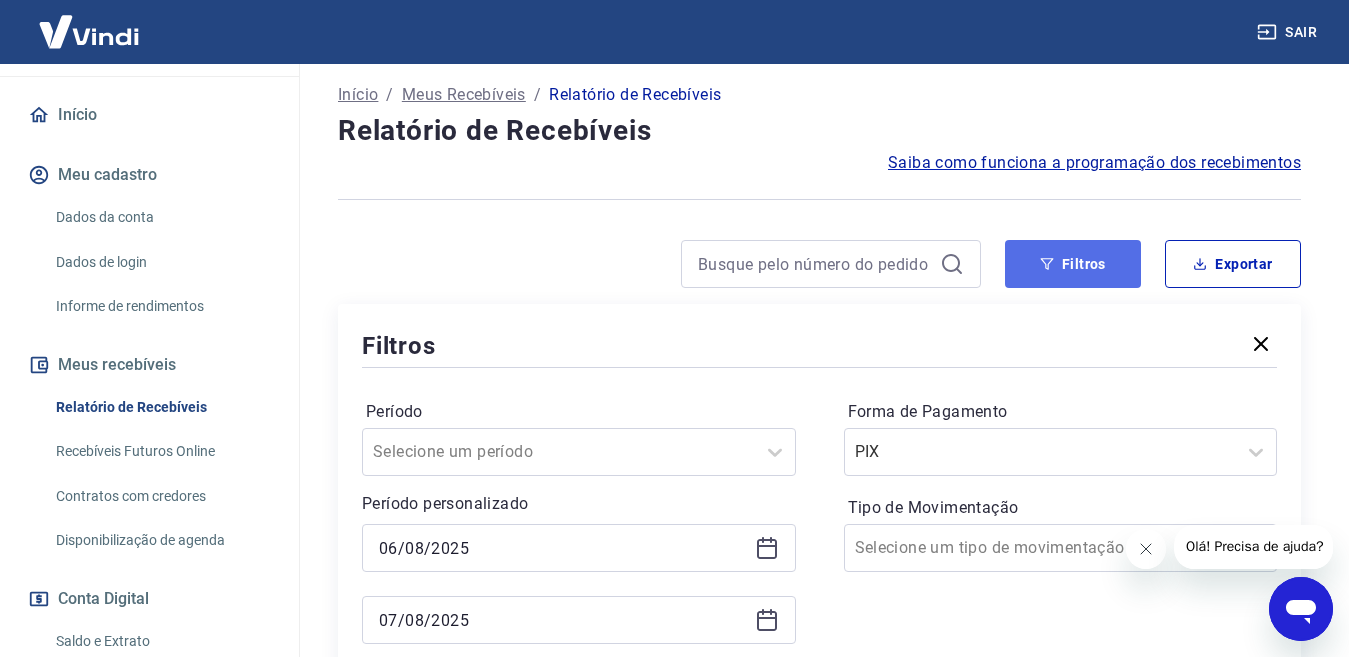 click on "Filtros" at bounding box center [1073, 264] 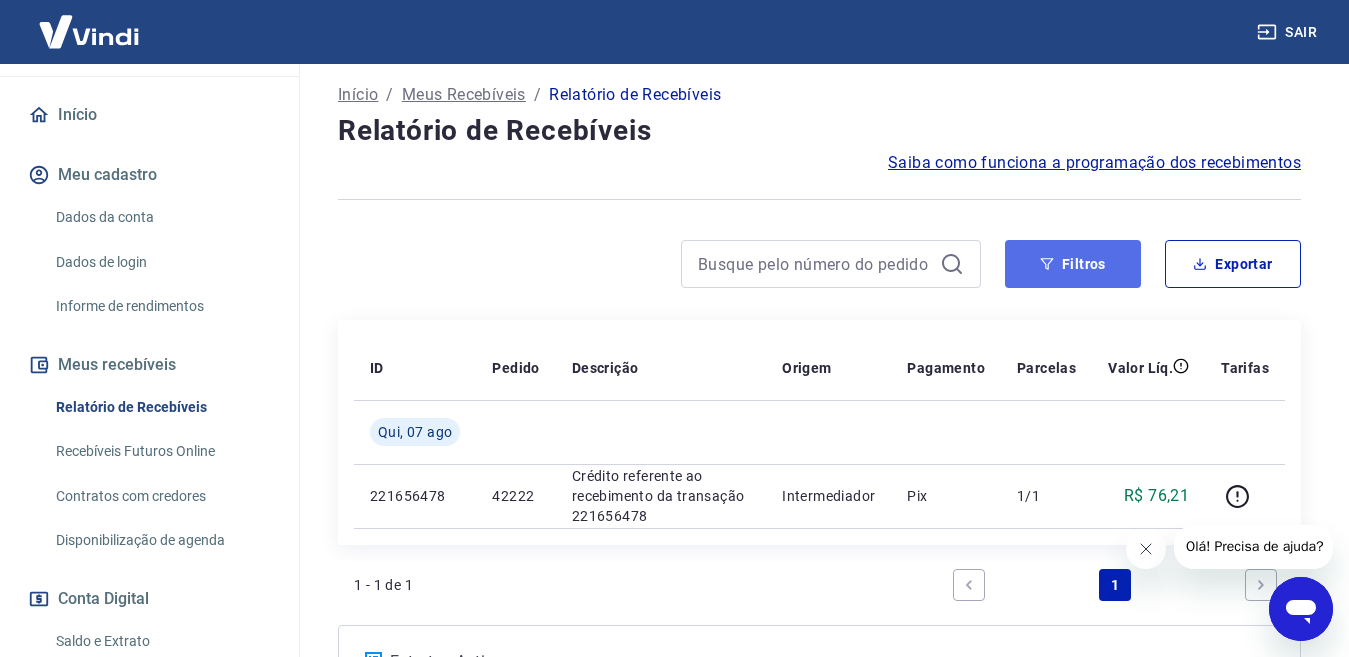 click on "Filtros" at bounding box center (1073, 264) 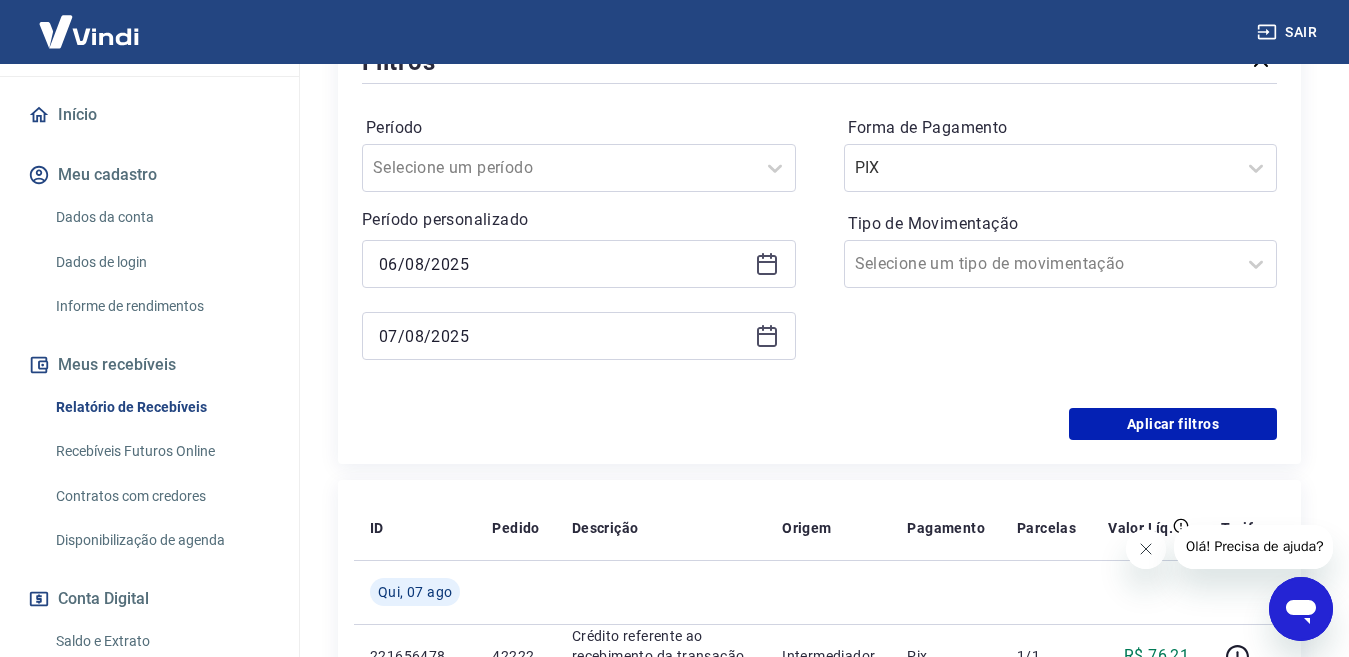 scroll, scrollTop: 427, scrollLeft: 0, axis: vertical 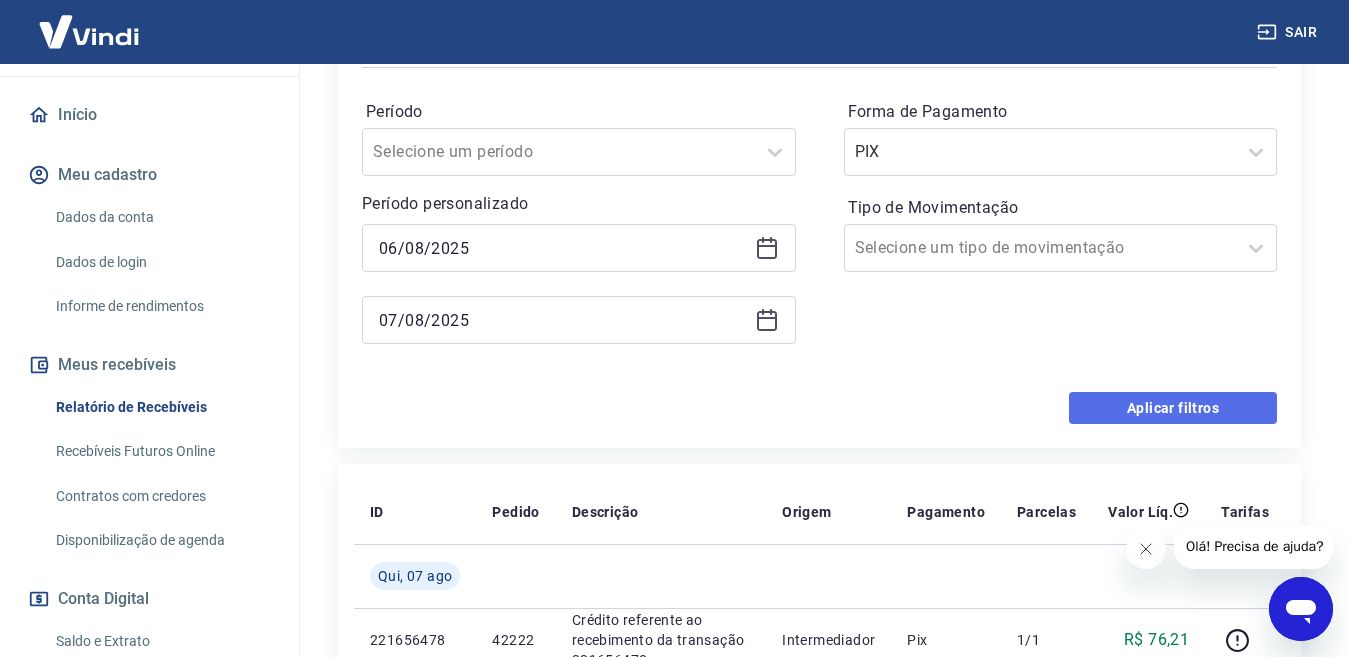 click on "Aplicar filtros" at bounding box center (1173, 408) 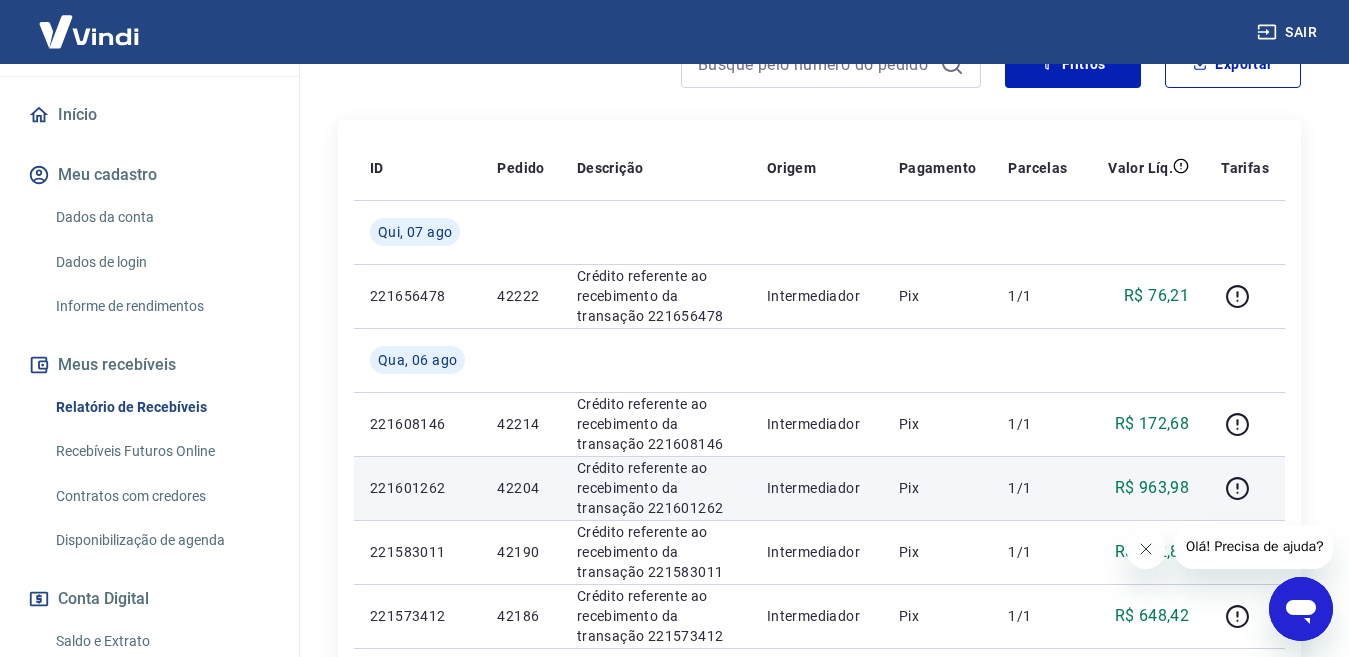 scroll, scrollTop: 227, scrollLeft: 0, axis: vertical 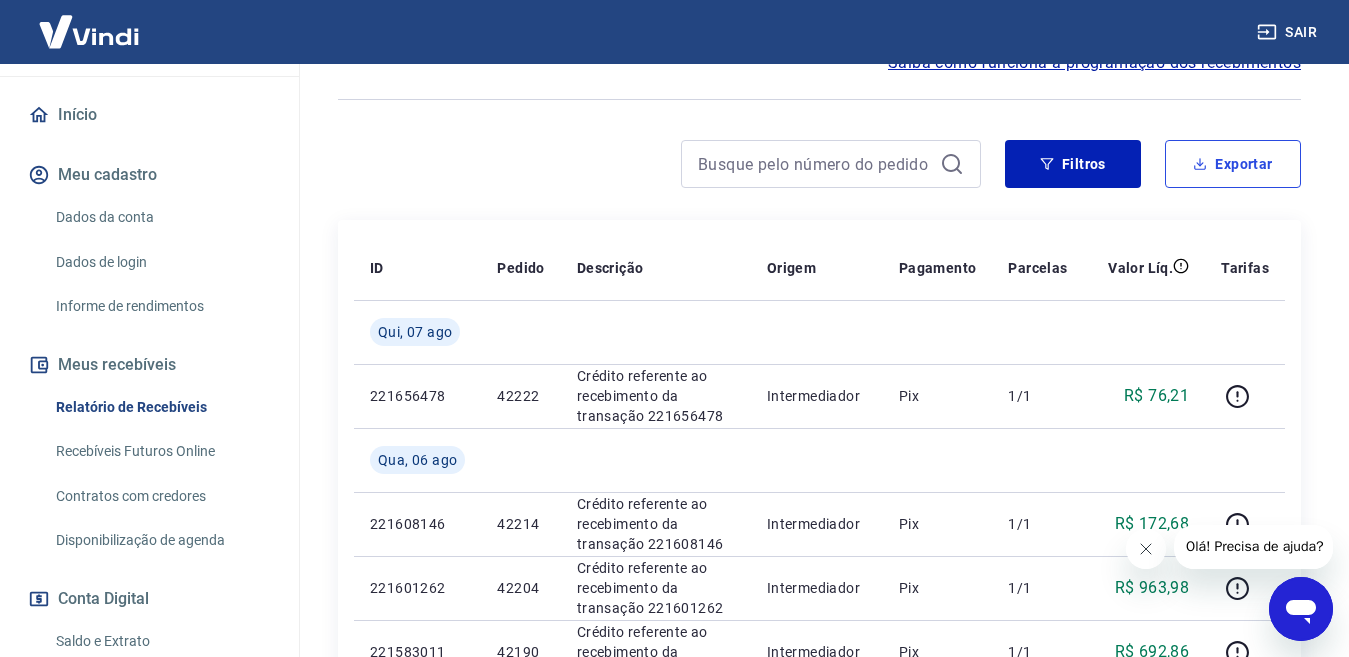 click on "Exportar" at bounding box center [1233, 164] 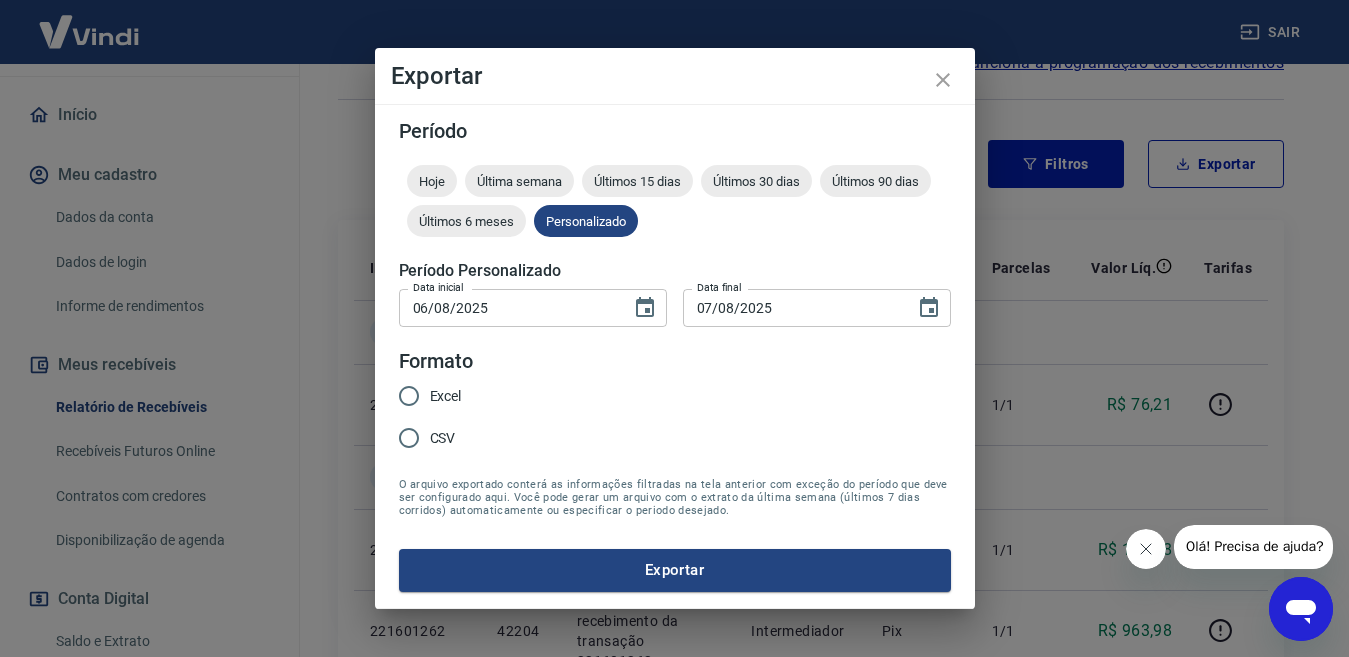 type on "06/08/2025" 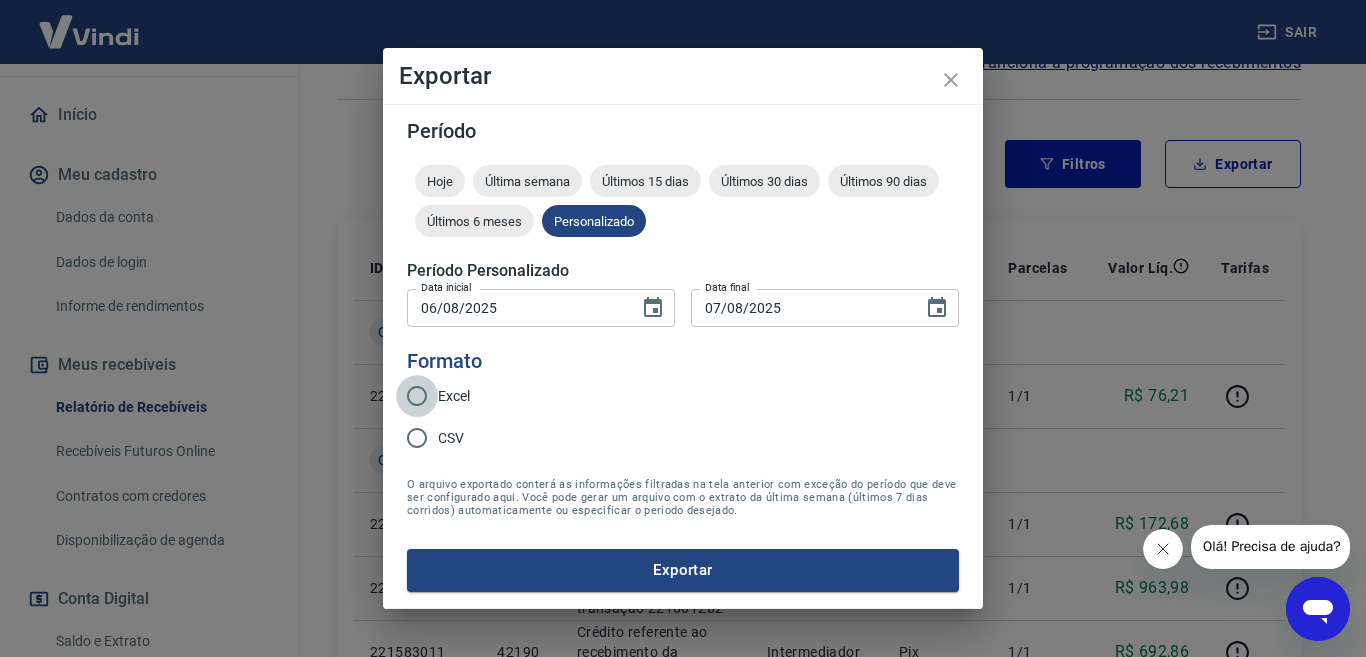 click on "Excel" at bounding box center (417, 396) 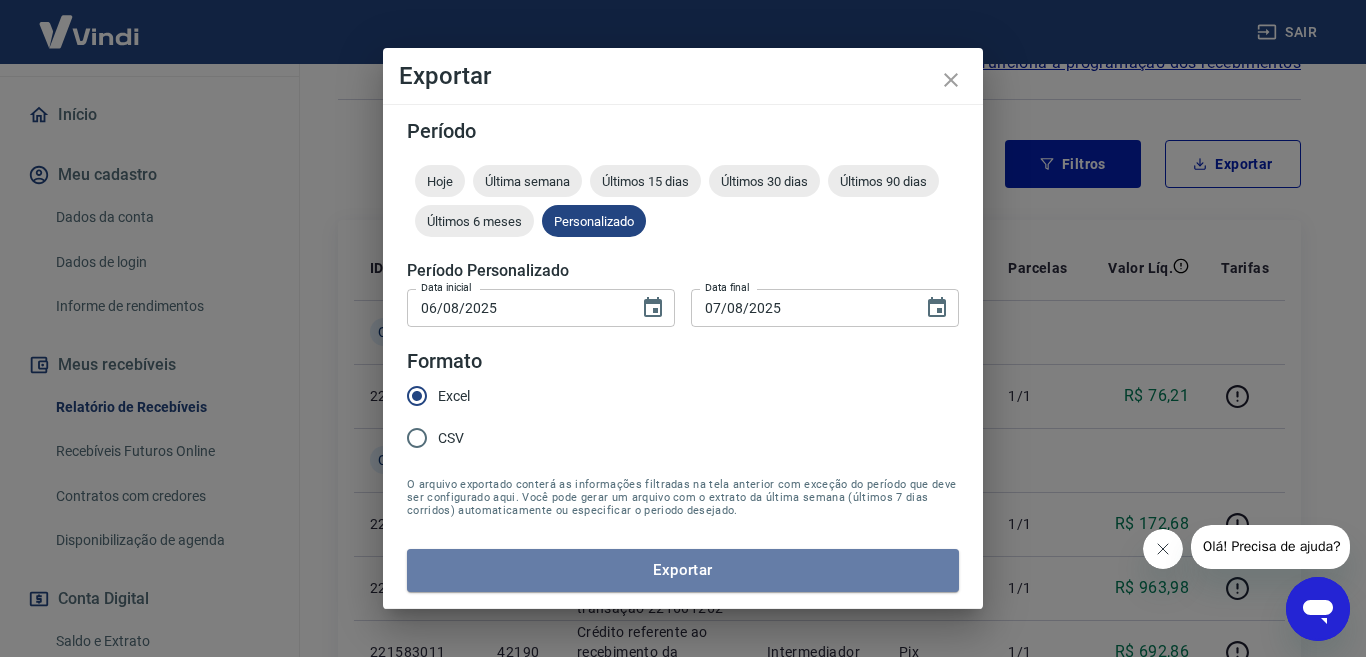 click on "Exportar" at bounding box center [683, 570] 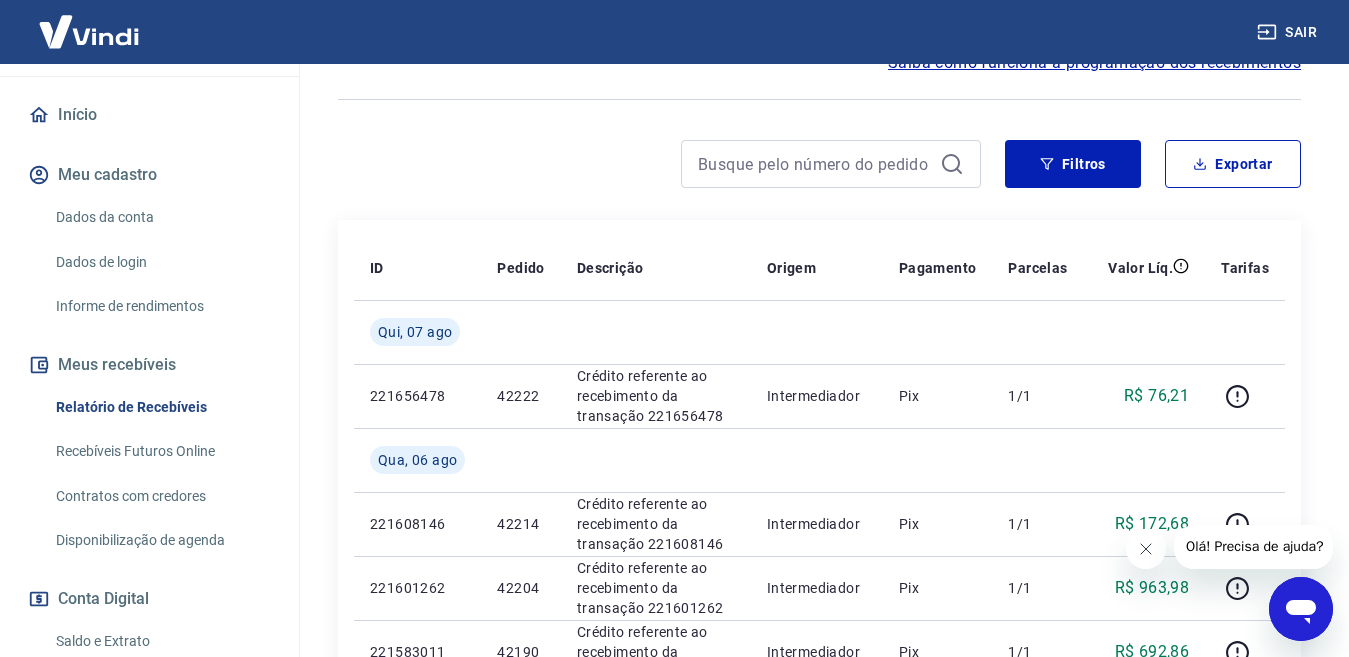click on "Sair" at bounding box center [674, 32] 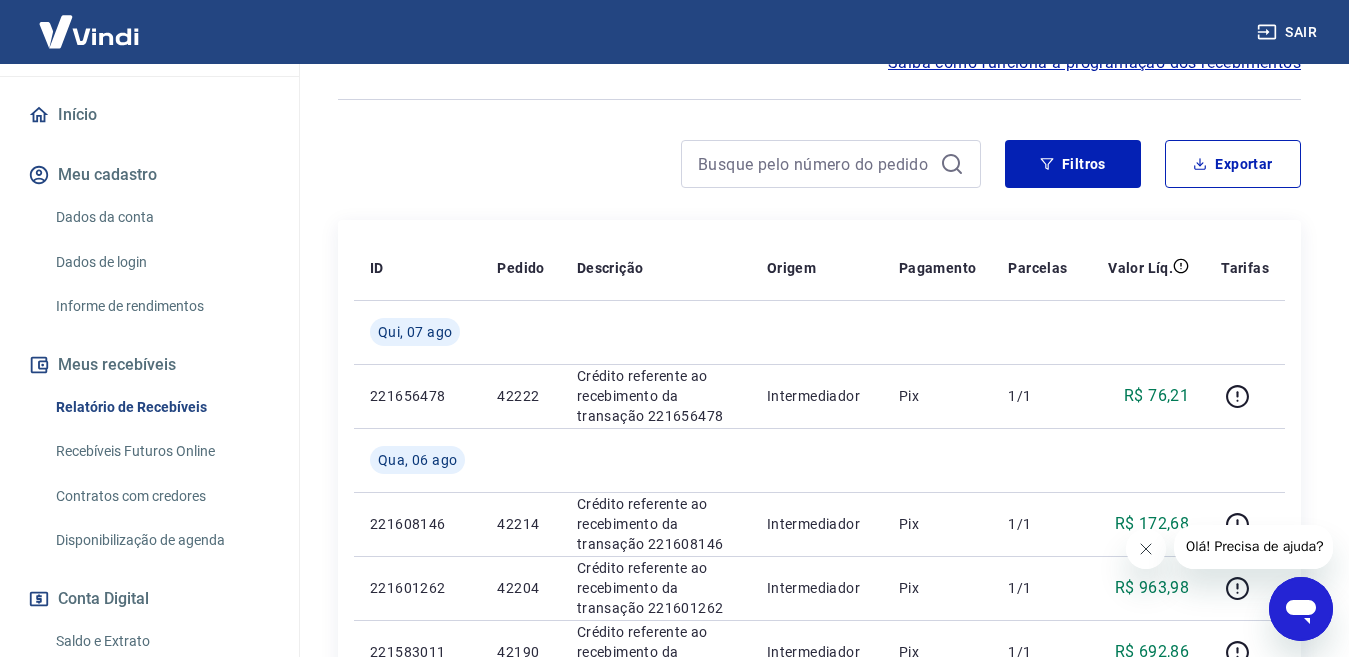 click at bounding box center (819, 99) 